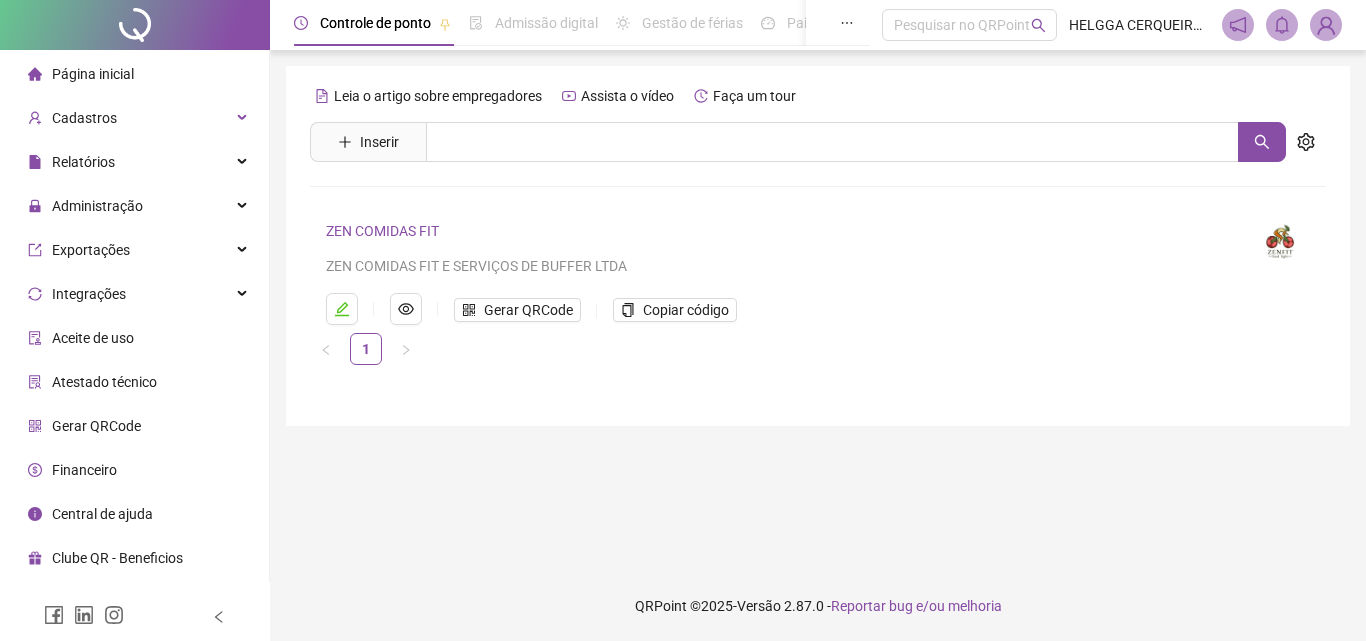 scroll, scrollTop: 0, scrollLeft: 0, axis: both 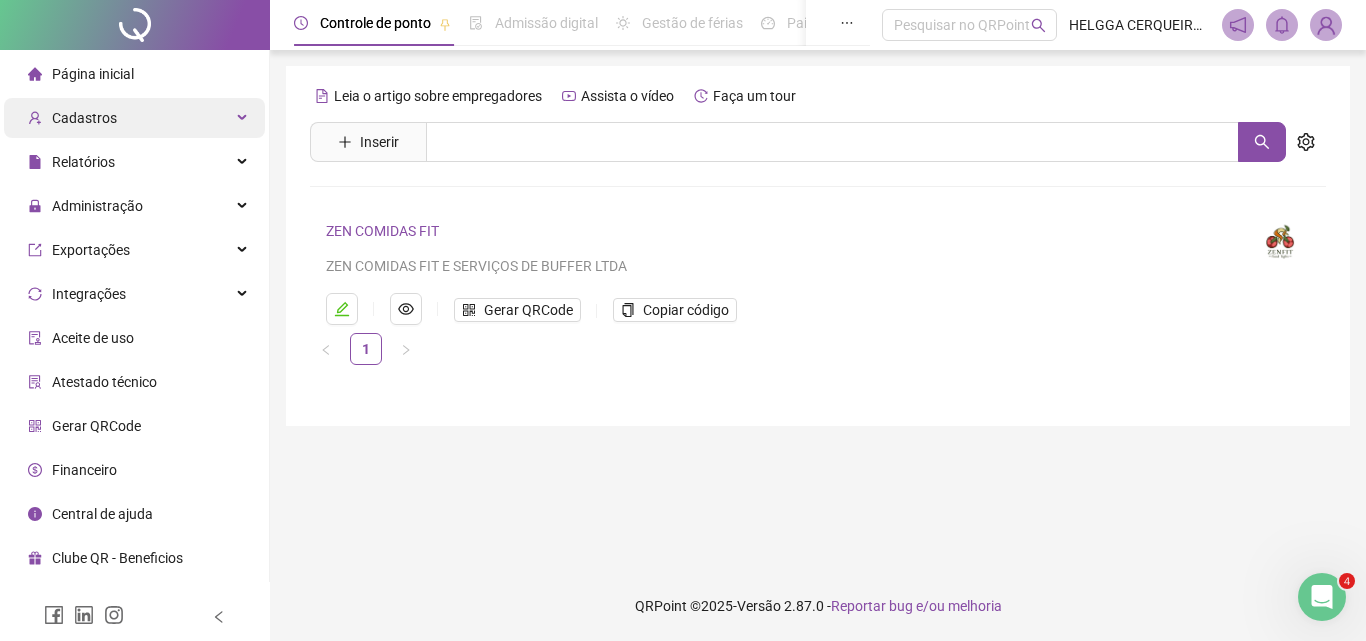 click on "Cadastros" at bounding box center (134, 118) 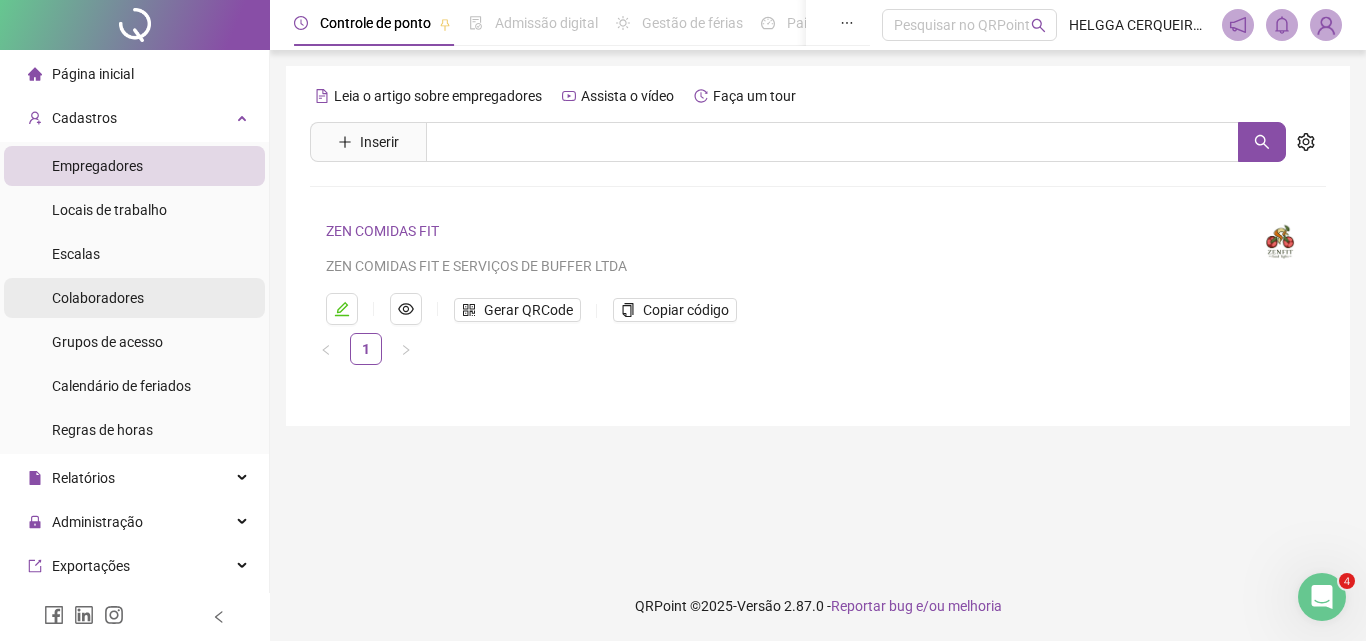 click on "Colaboradores" at bounding box center (134, 298) 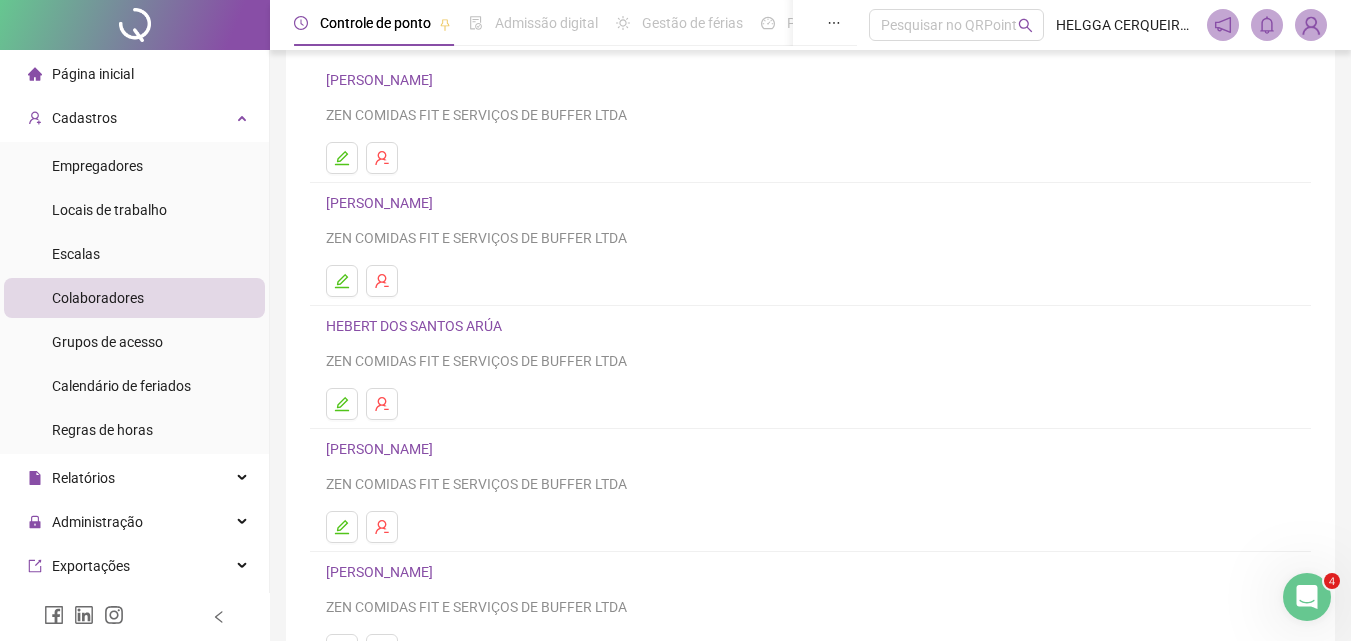 scroll, scrollTop: 126, scrollLeft: 0, axis: vertical 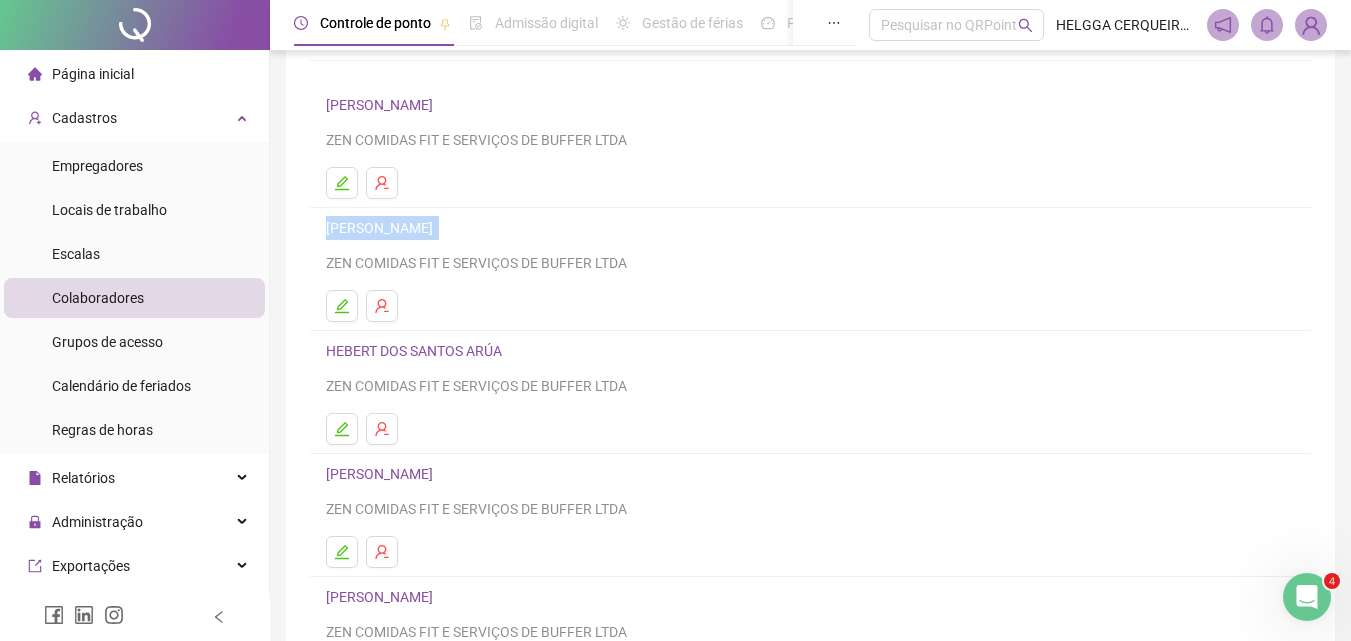 drag, startPoint x: 480, startPoint y: 232, endPoint x: 327, endPoint y: 238, distance: 153.1176 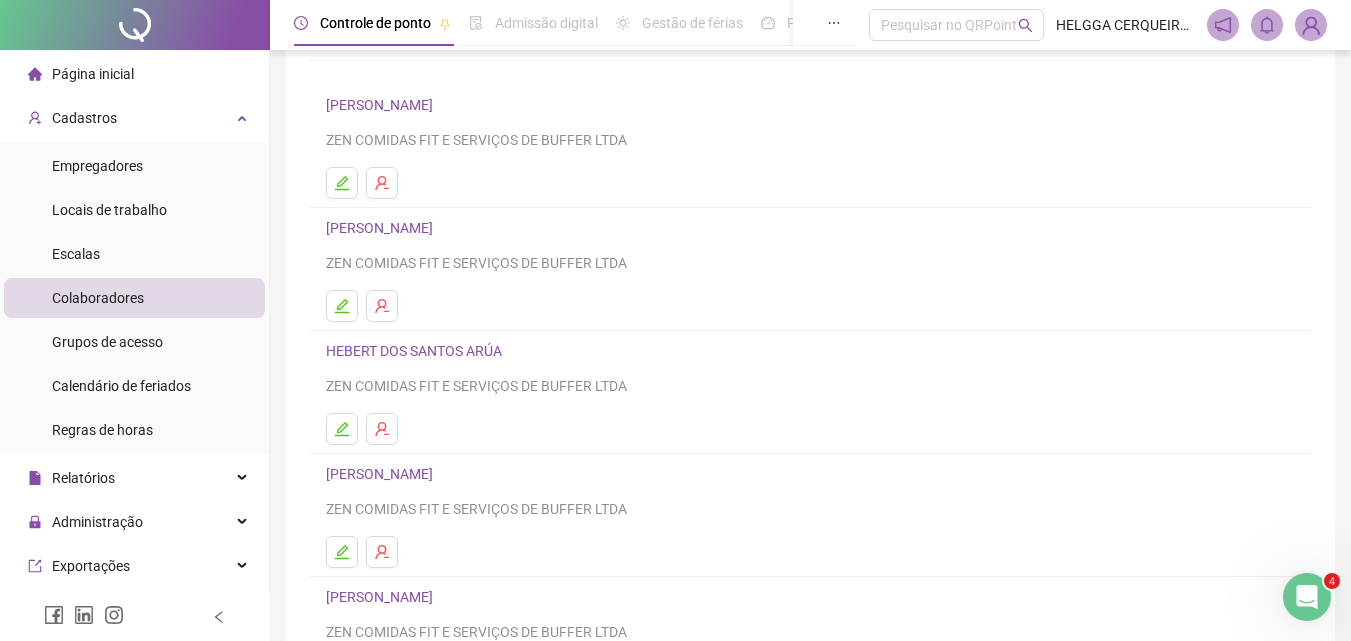 click on "[PERSON_NAME]" at bounding box center [382, 228] 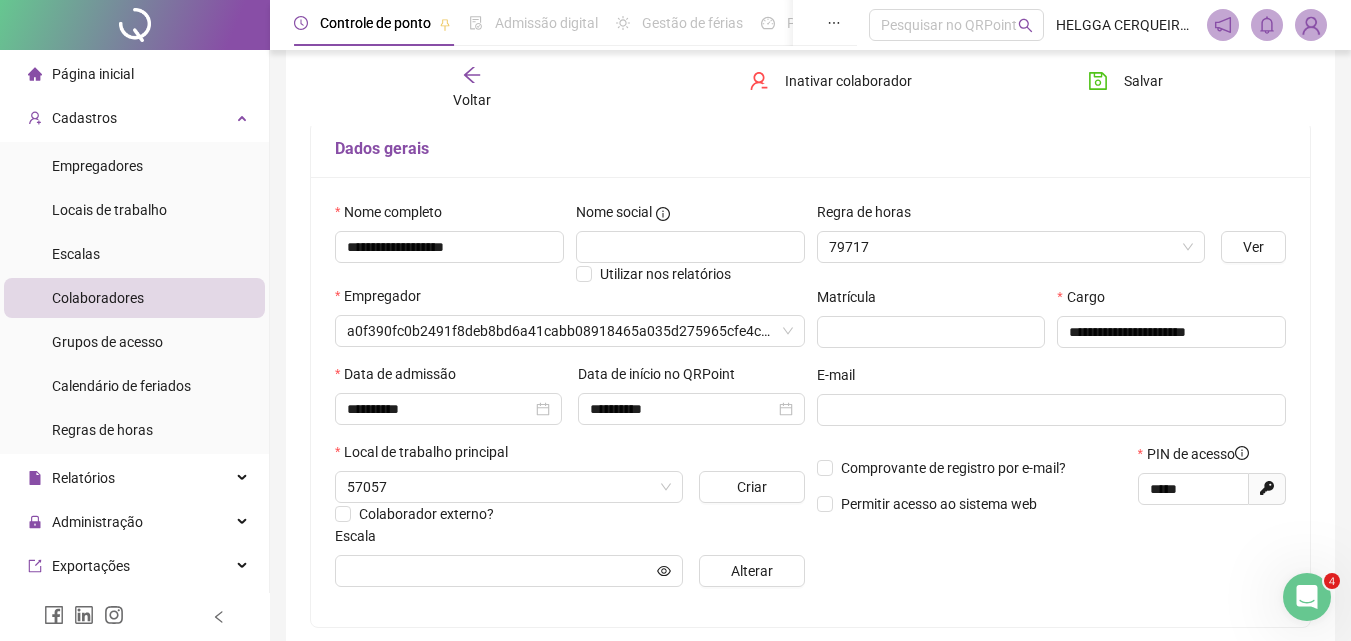 scroll, scrollTop: 136, scrollLeft: 0, axis: vertical 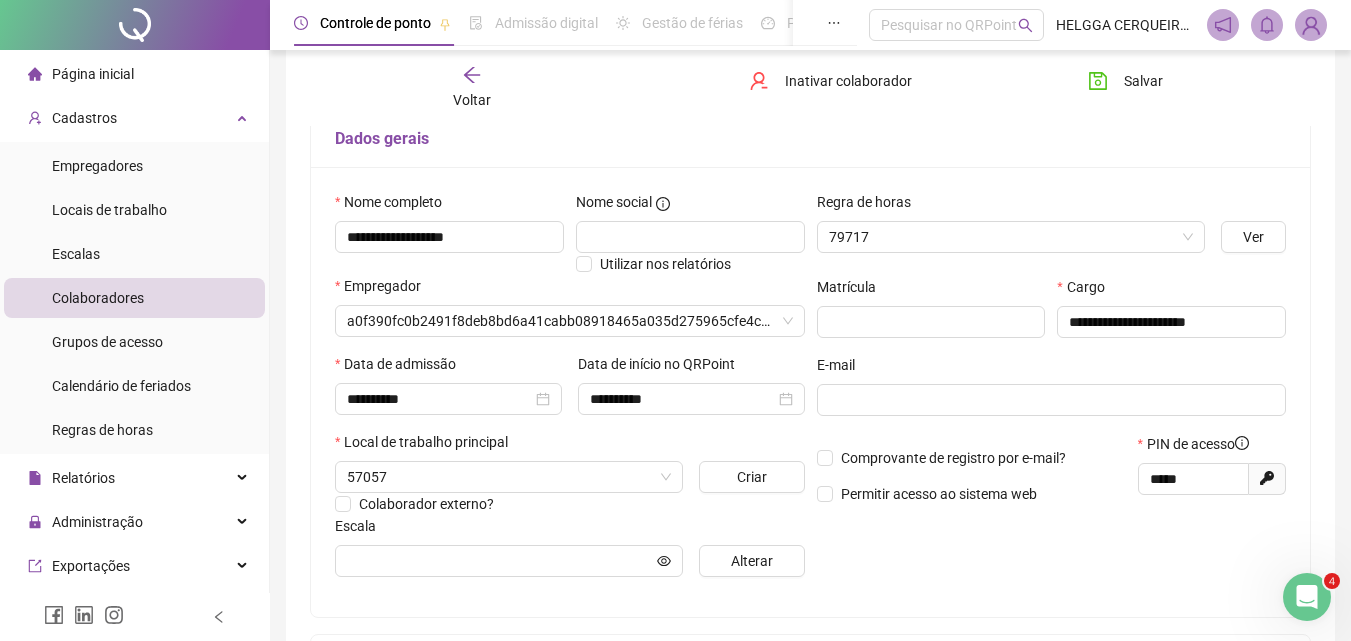 type on "**********" 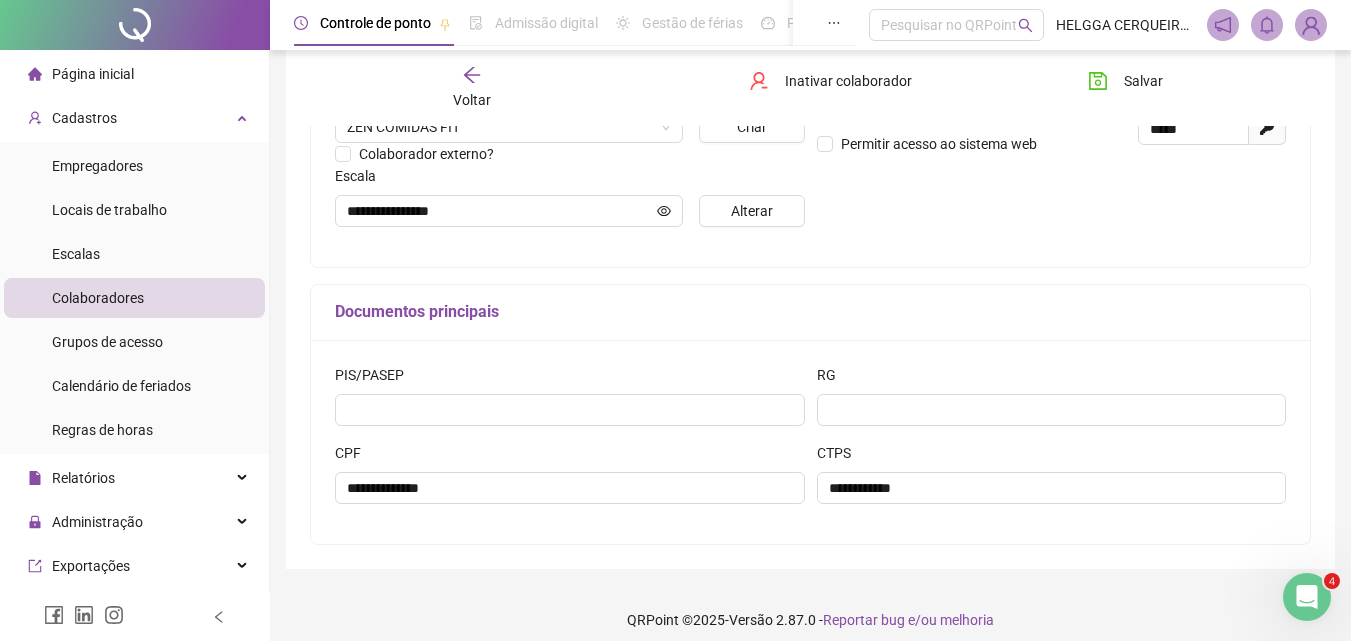 scroll, scrollTop: 500, scrollLeft: 0, axis: vertical 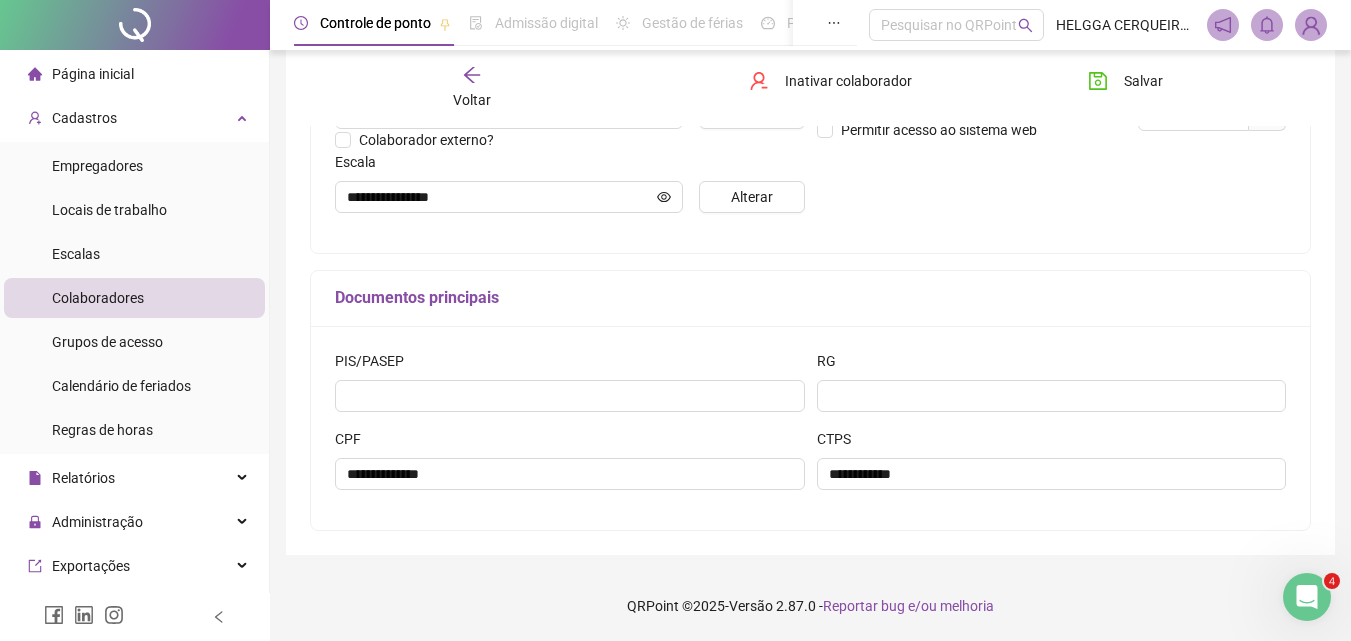 click 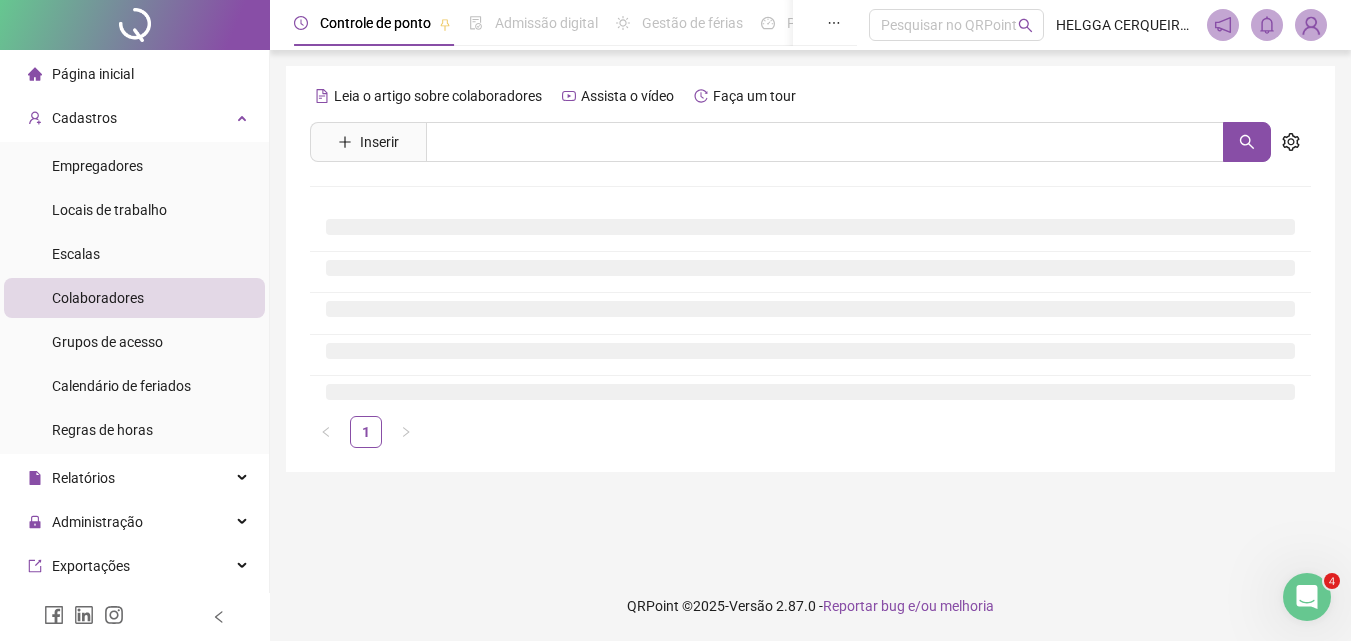 scroll, scrollTop: 0, scrollLeft: 0, axis: both 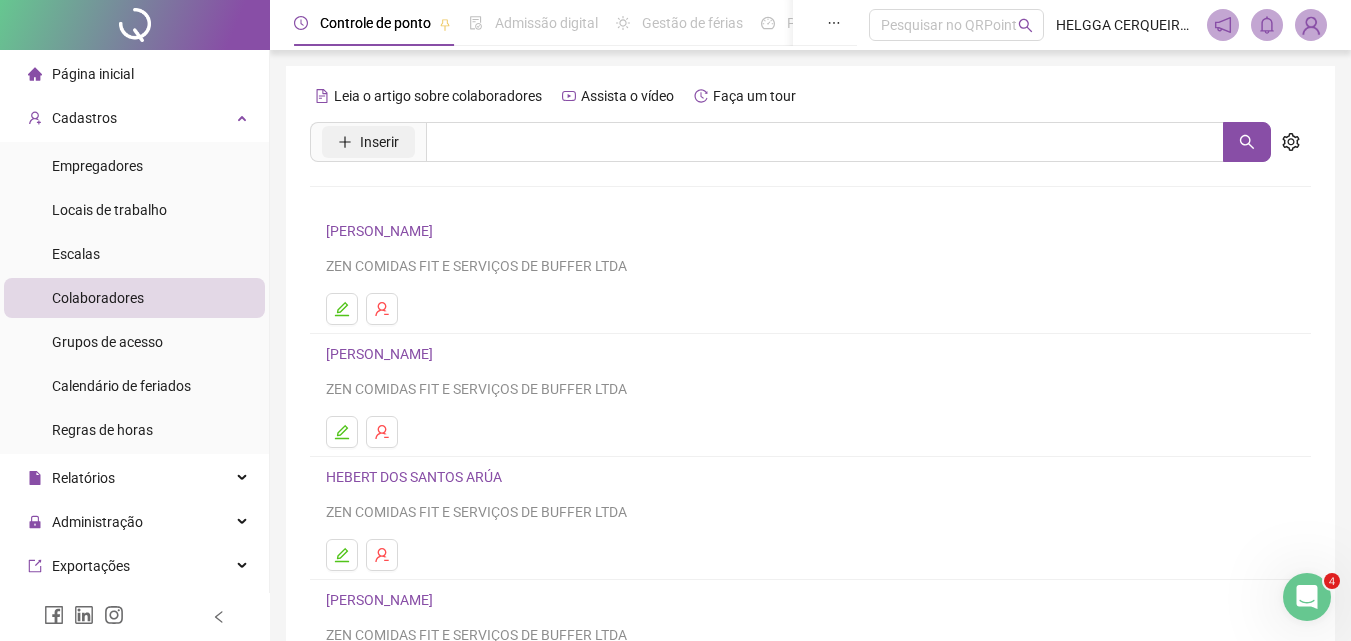 click on "Inserir" at bounding box center (379, 142) 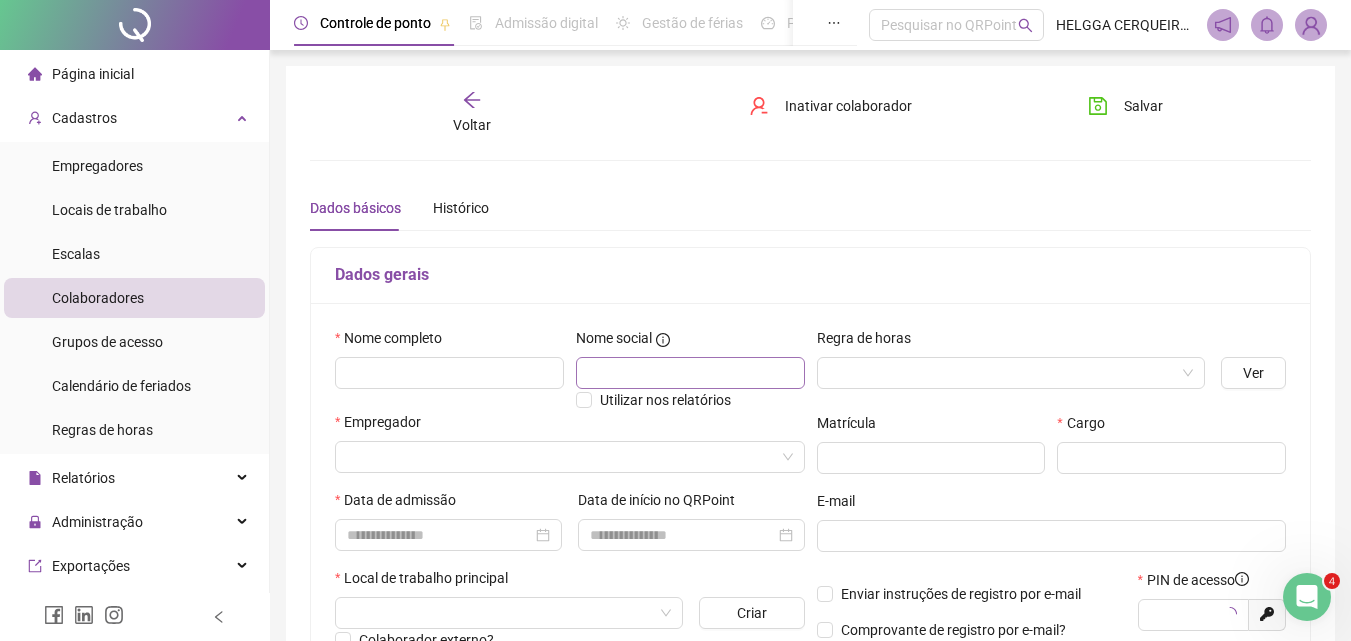 type on "*****" 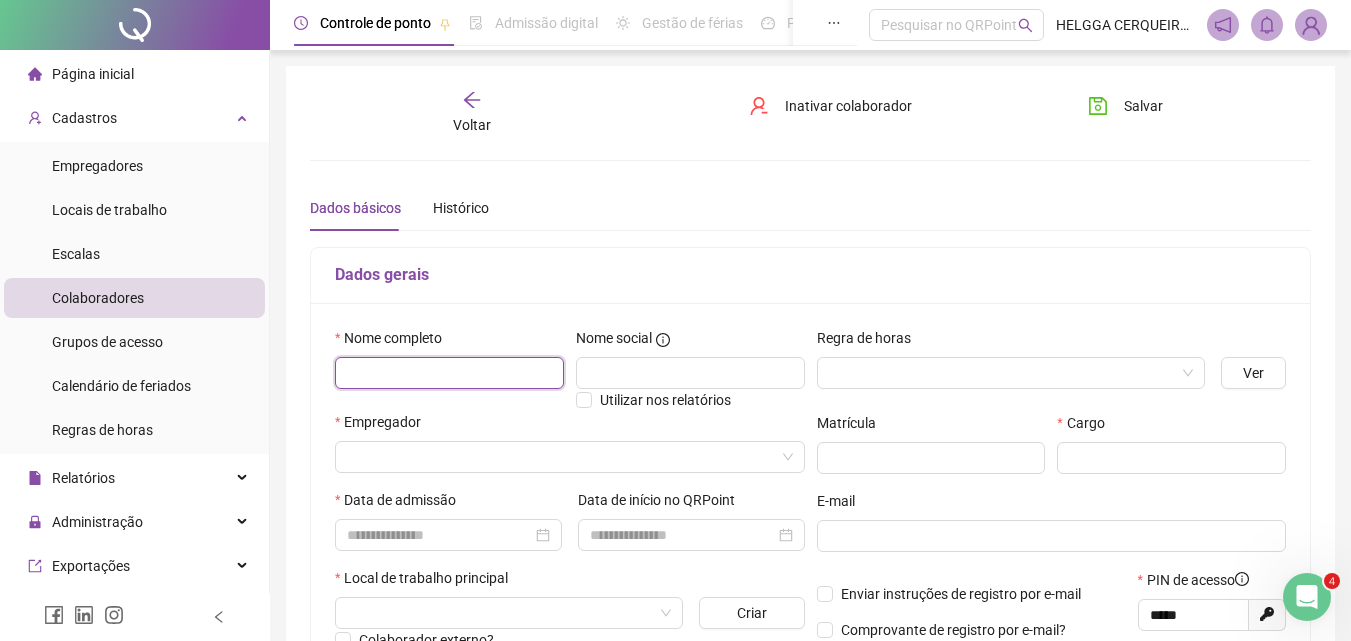 click at bounding box center (449, 373) 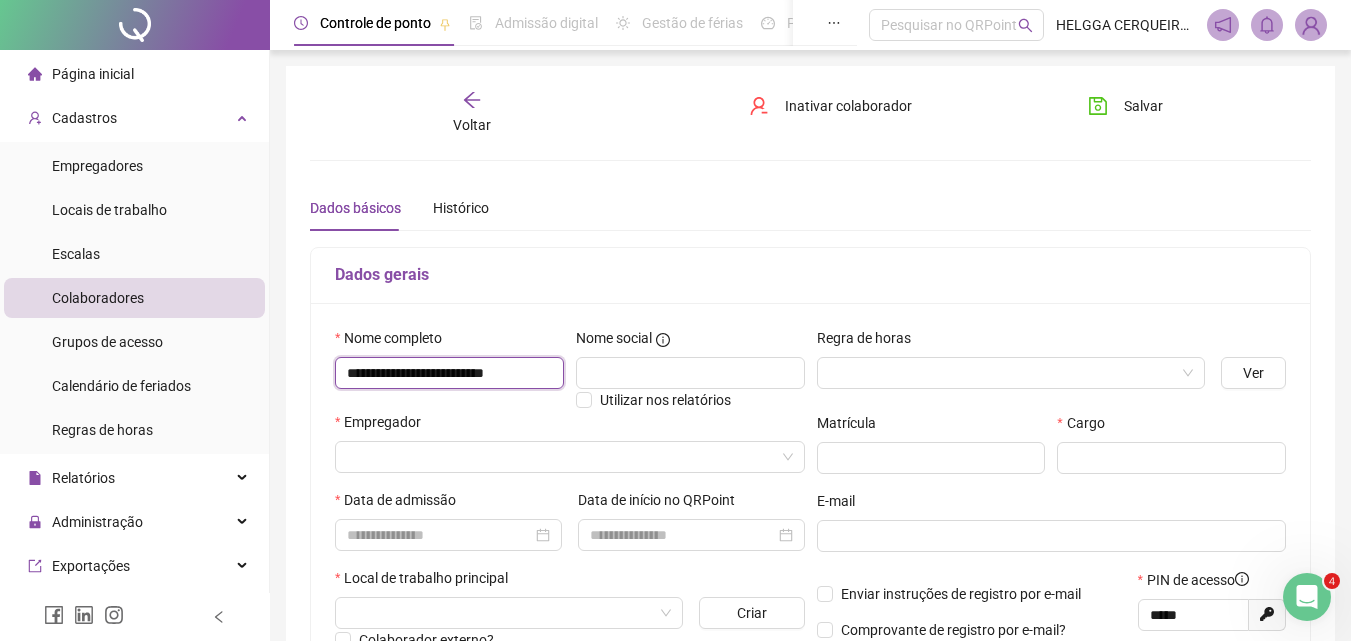 scroll, scrollTop: 0, scrollLeft: 15, axis: horizontal 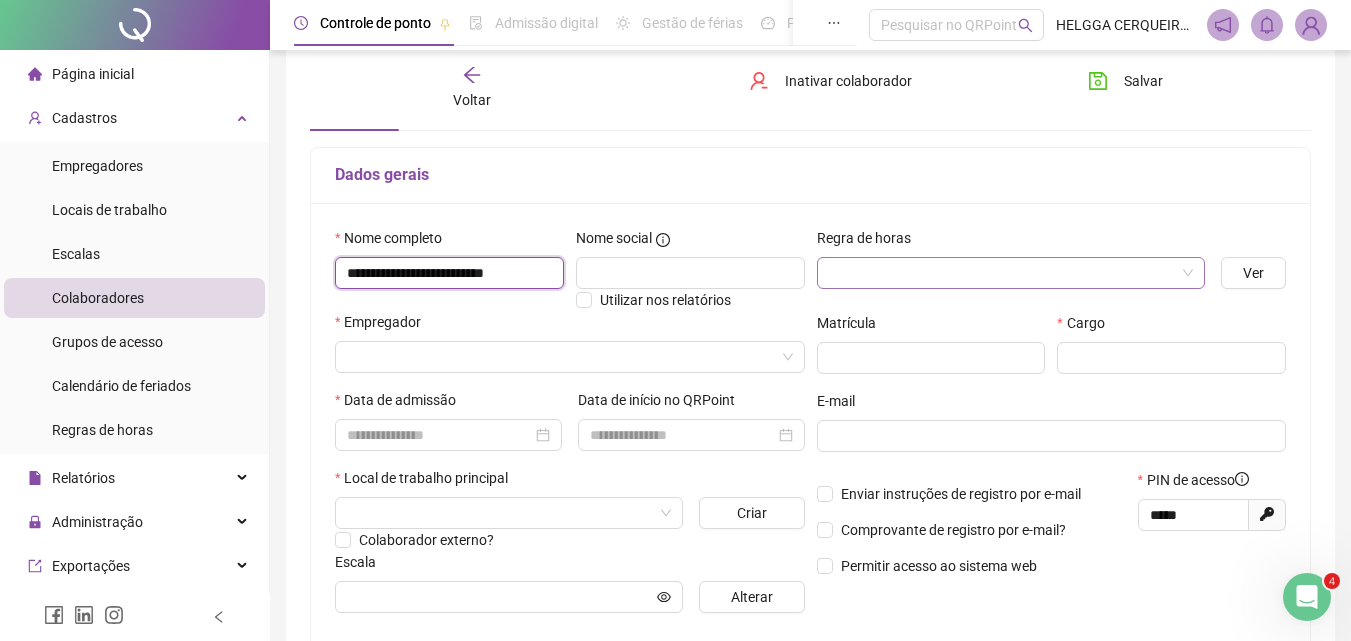 type on "**********" 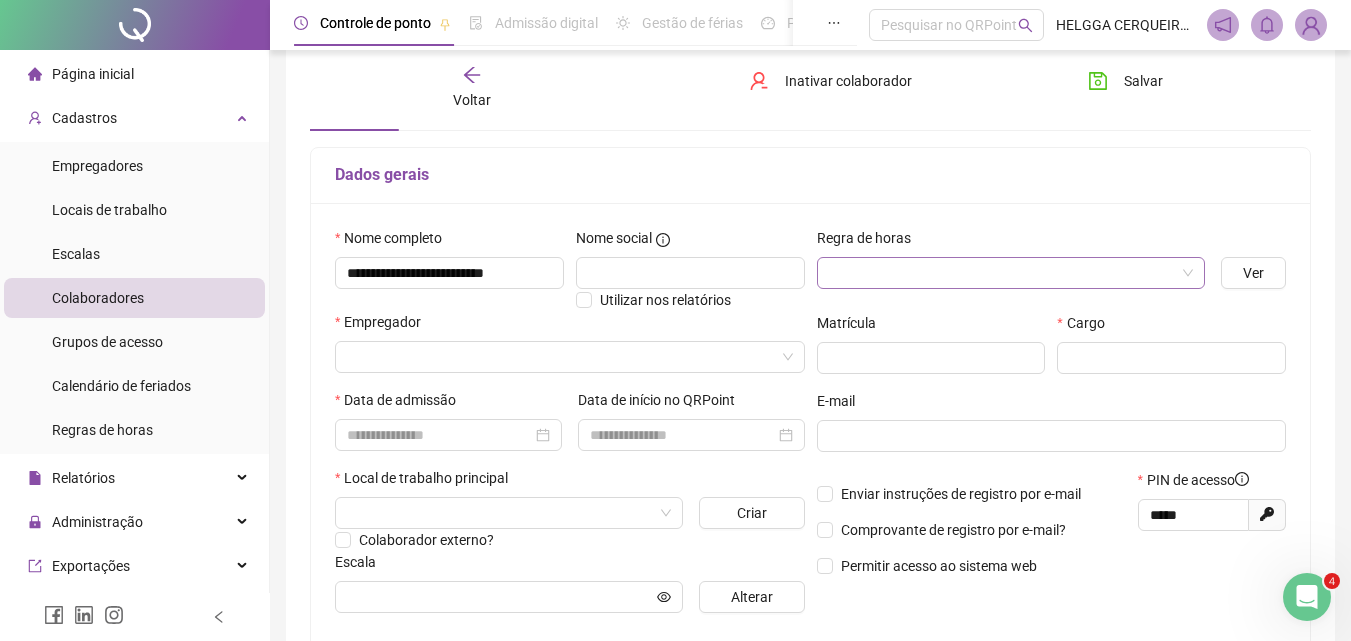 click at bounding box center (1005, 273) 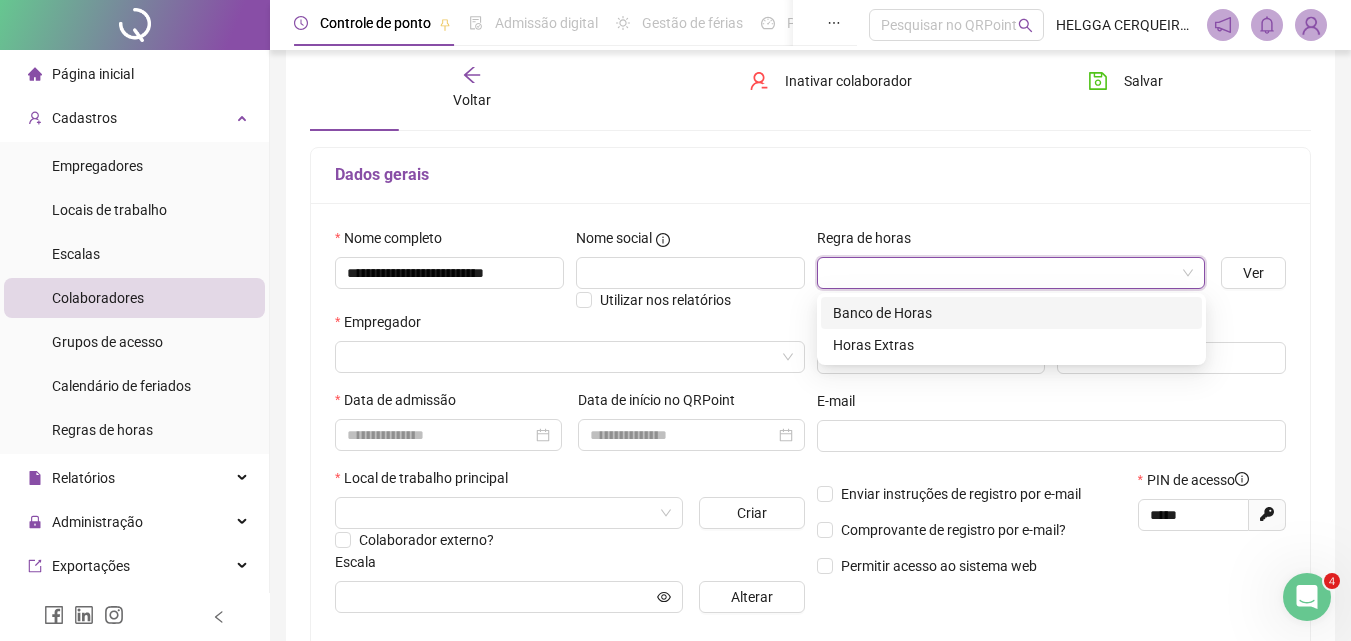 click on "Banco de Horas" at bounding box center [1011, 313] 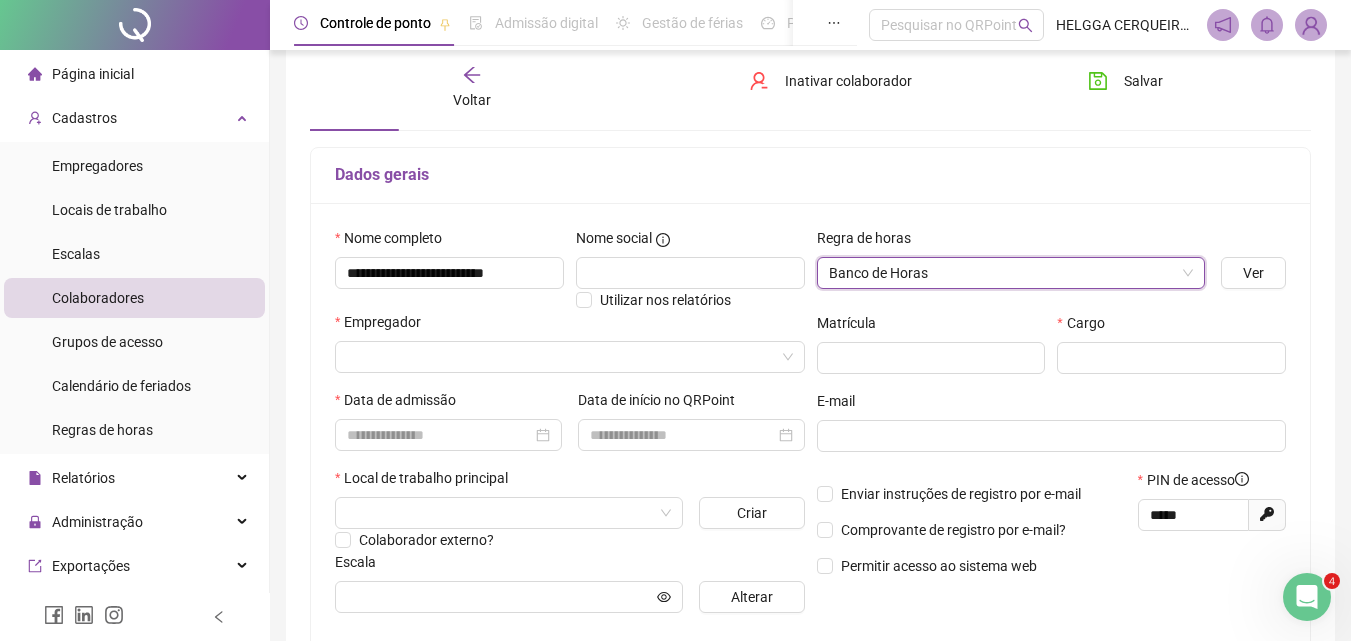 click on "Dados gerais" at bounding box center [810, 175] 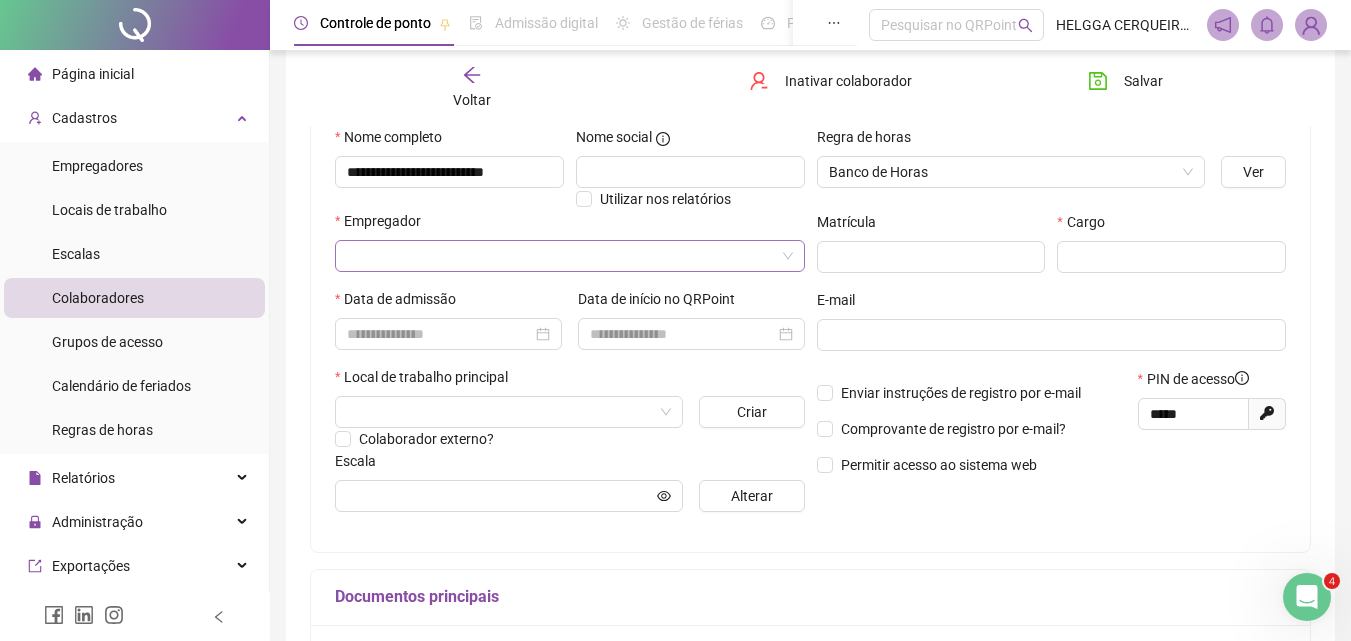 scroll, scrollTop: 200, scrollLeft: 0, axis: vertical 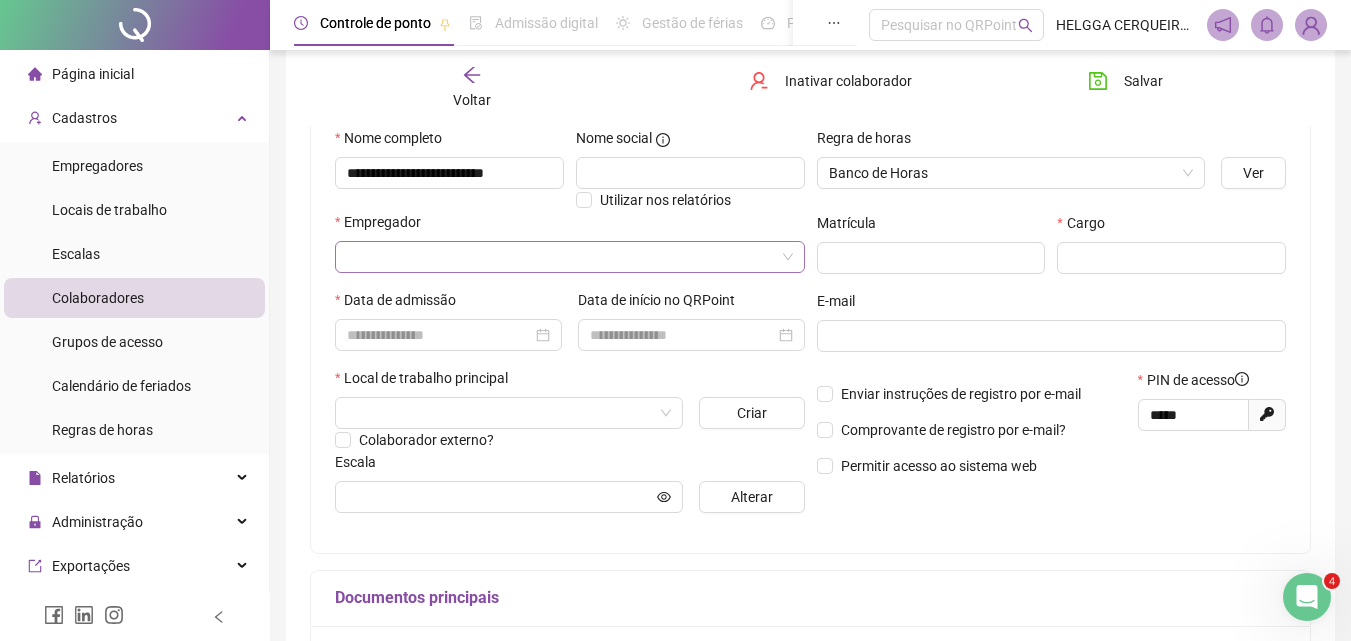 click at bounding box center (564, 257) 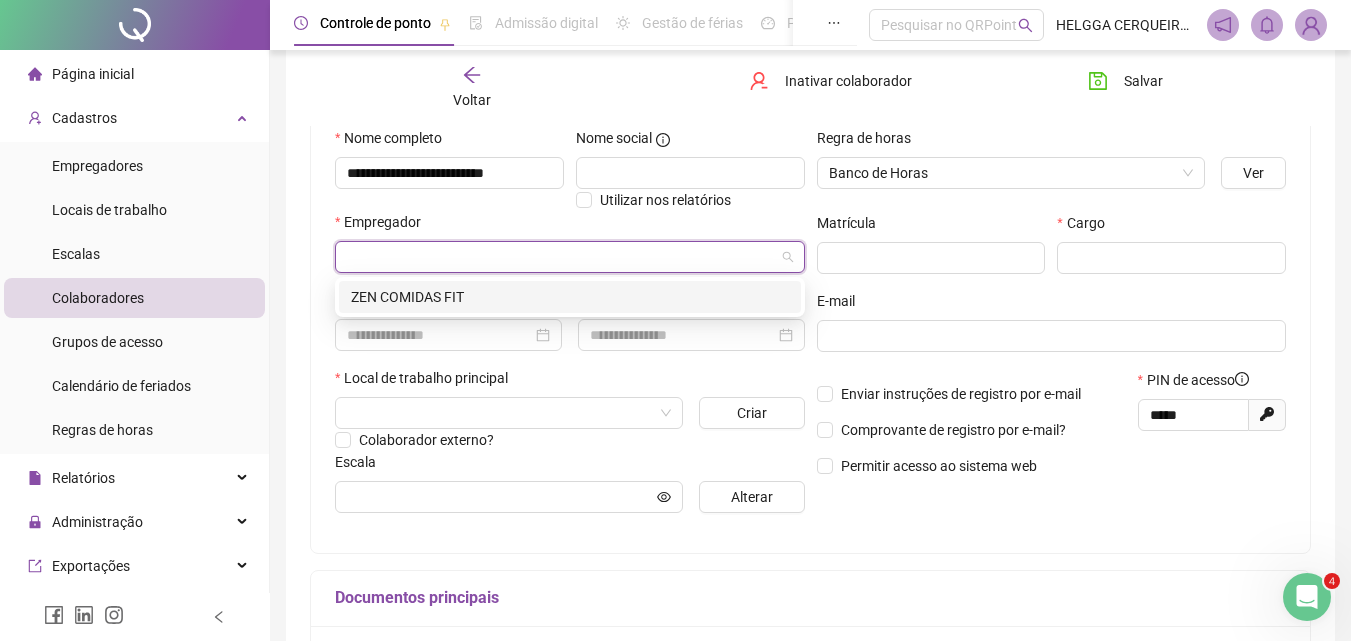 click on "ZEN COMIDAS FIT" at bounding box center [570, 297] 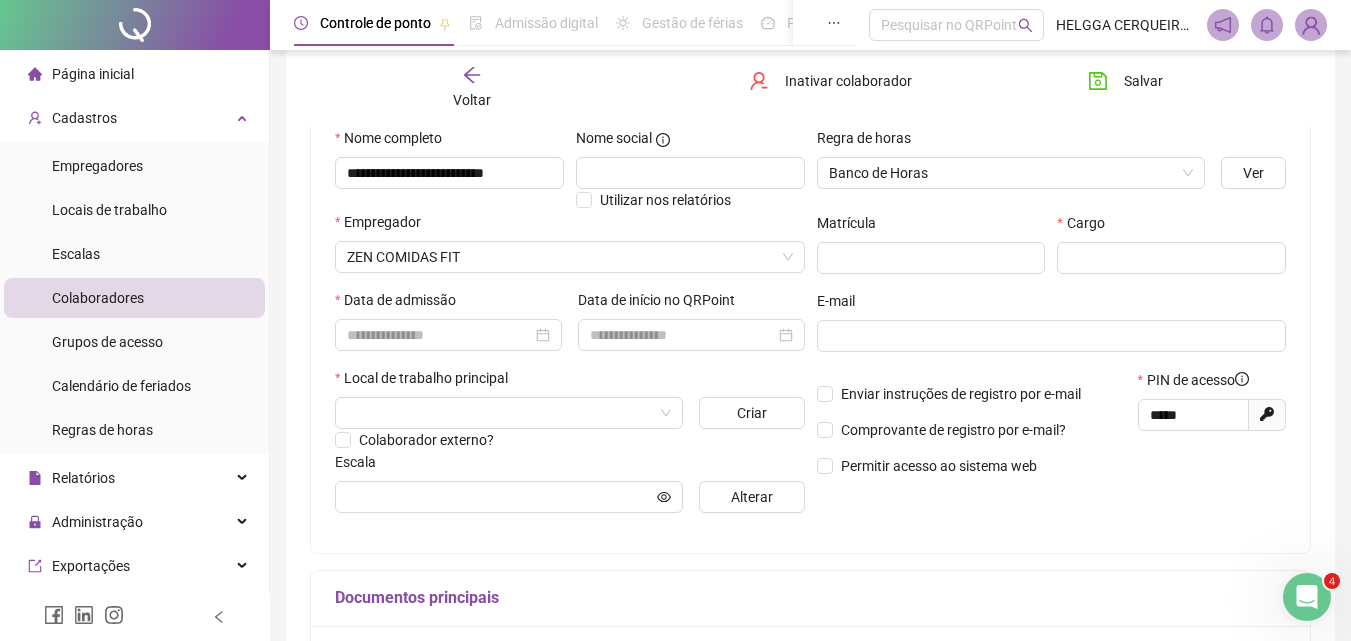 click on "**********" at bounding box center [810, 360] 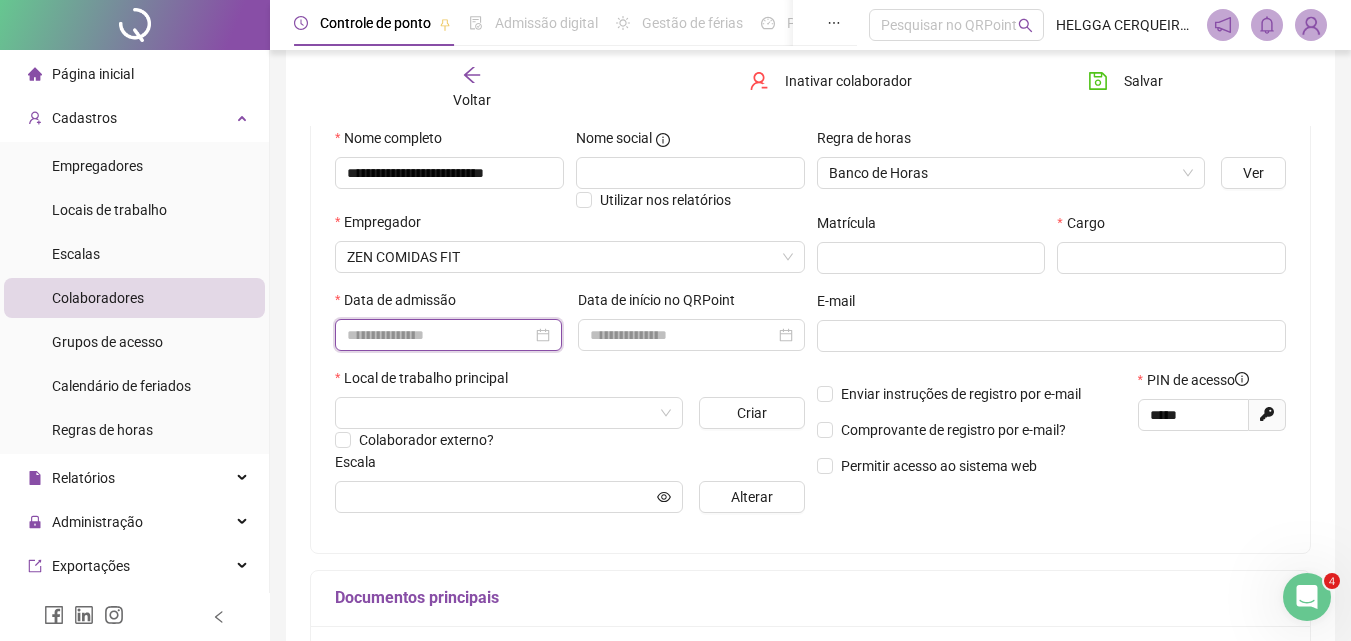 click at bounding box center (439, 335) 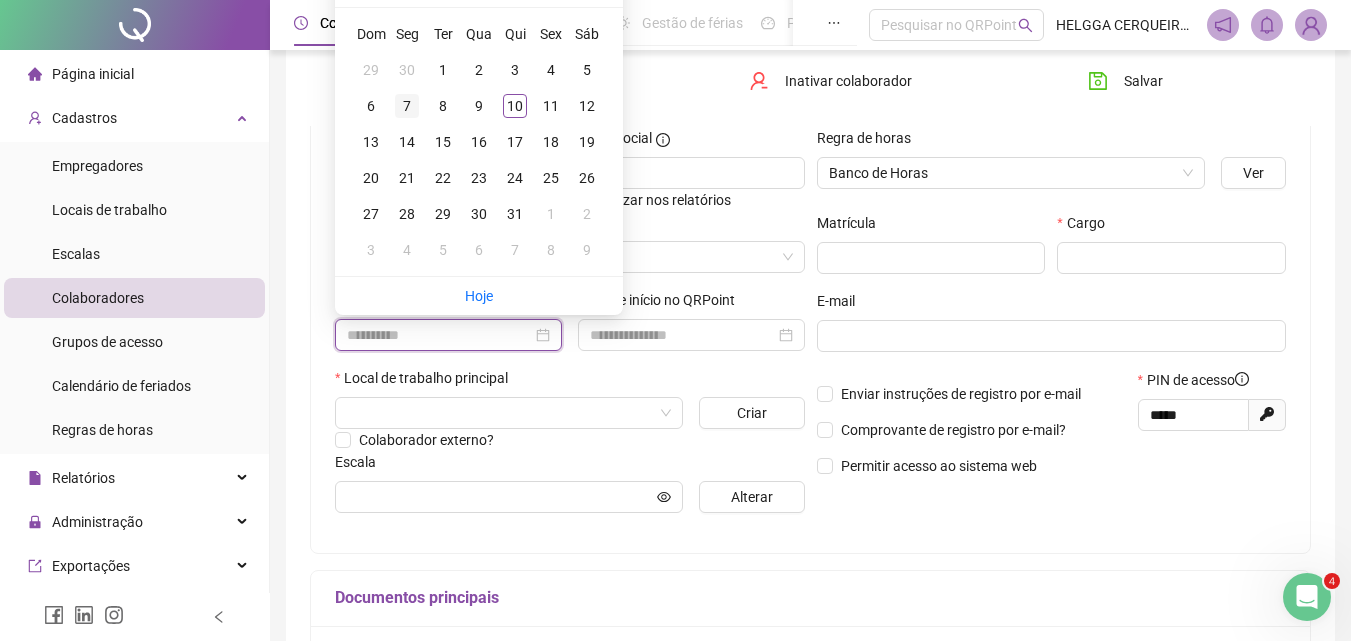 type on "**********" 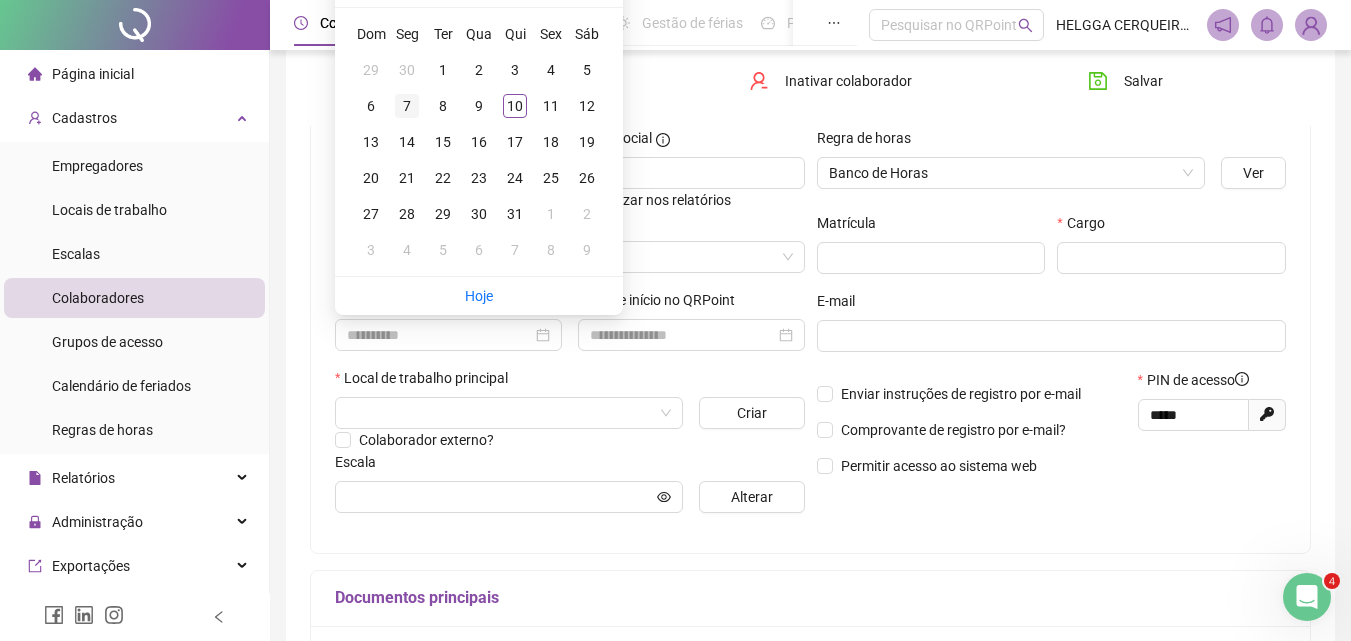 click on "7" at bounding box center [407, 106] 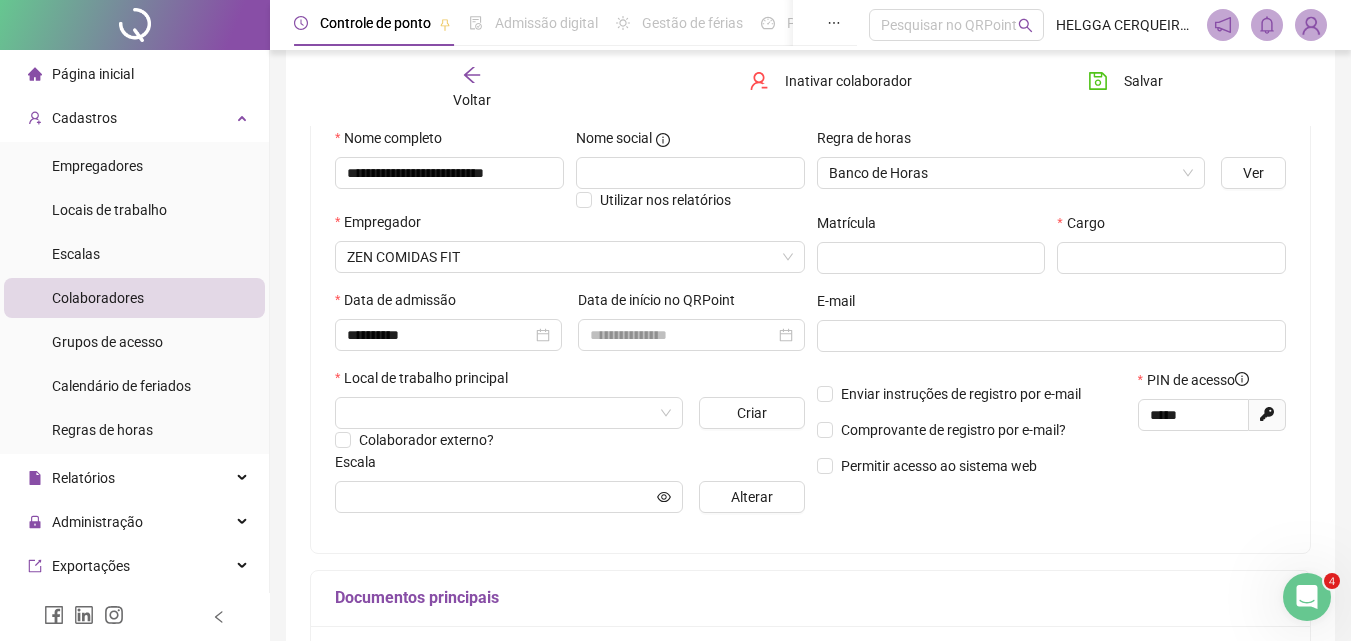 click on "**********" at bounding box center (810, 360) 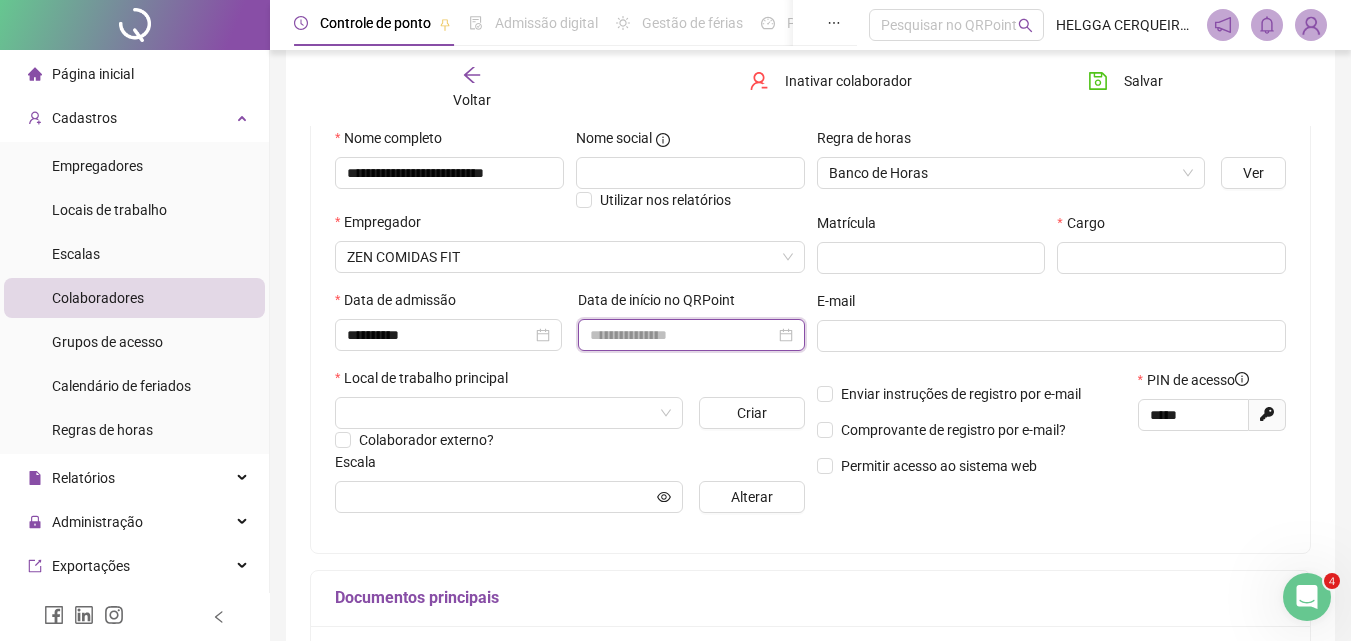 click at bounding box center [682, 335] 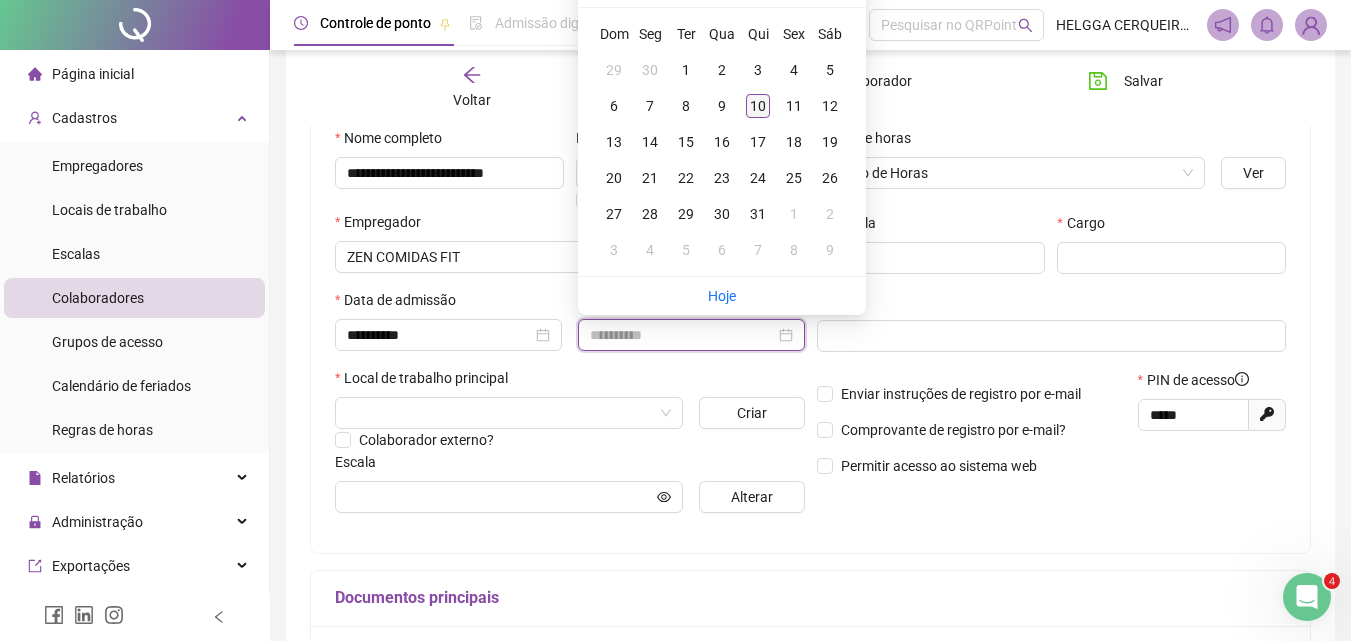 type on "**********" 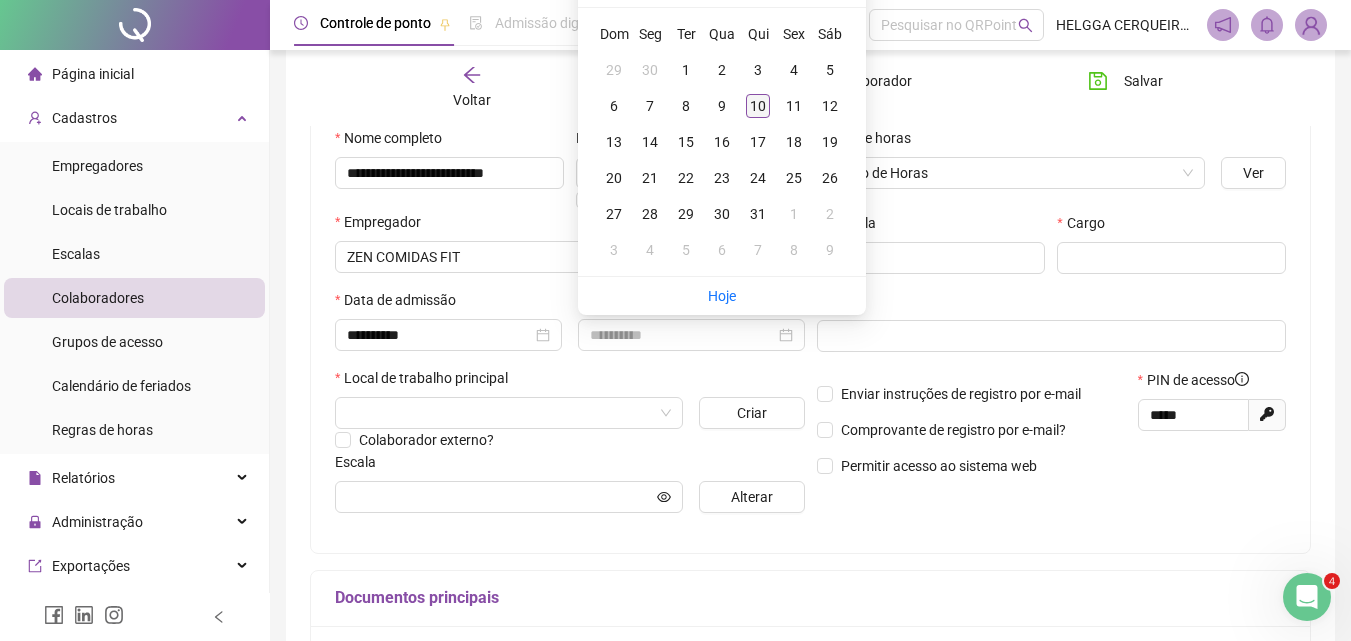 click on "10" at bounding box center [758, 106] 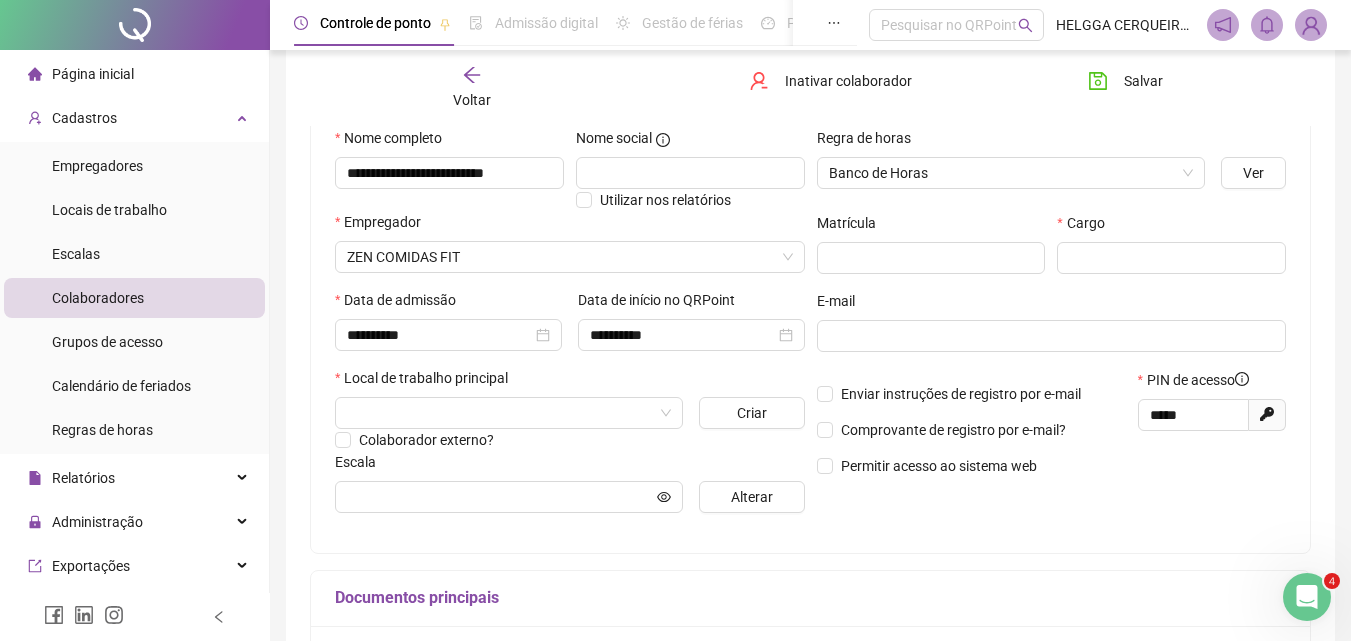 click on "E-mail" at bounding box center [1052, 305] 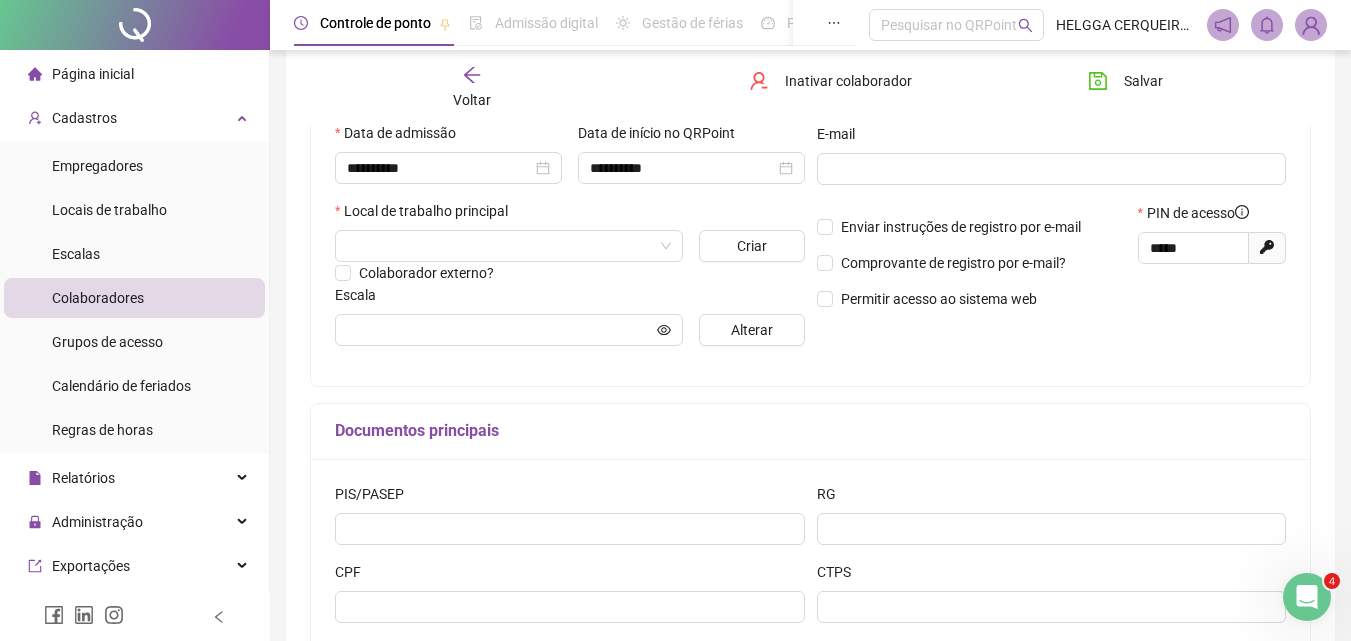 scroll, scrollTop: 400, scrollLeft: 0, axis: vertical 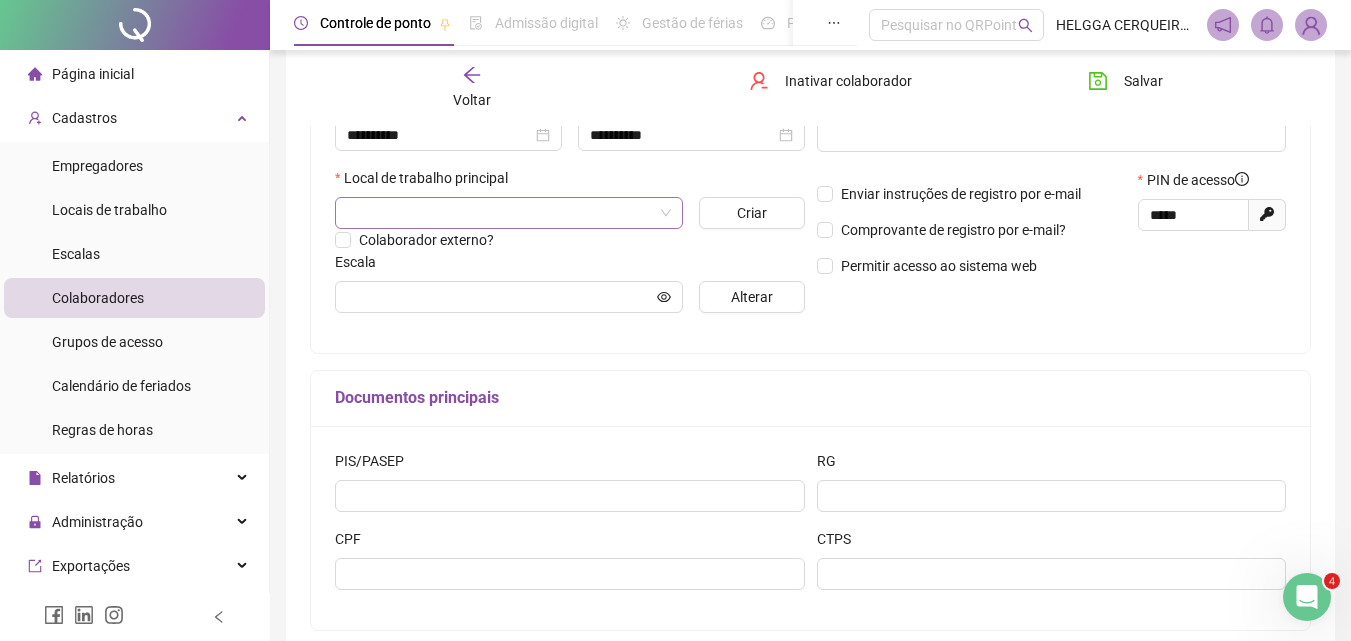 click at bounding box center (503, 213) 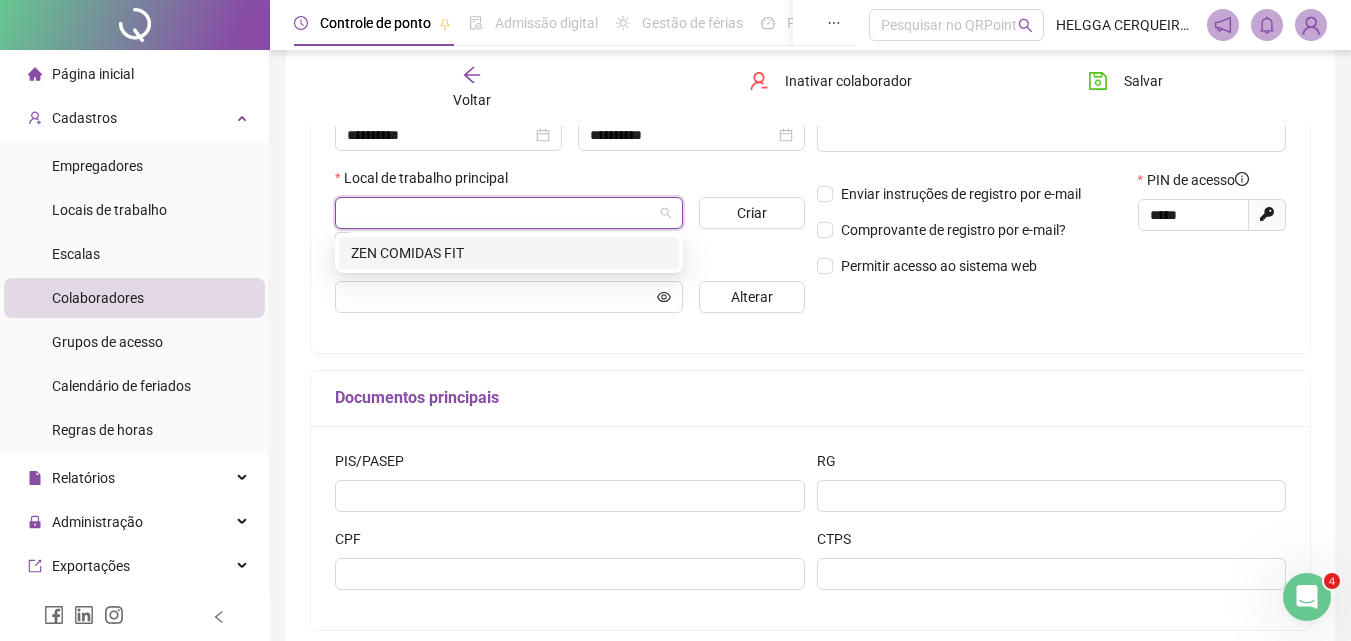 click on "ZEN COMIDAS FIT" at bounding box center [509, 253] 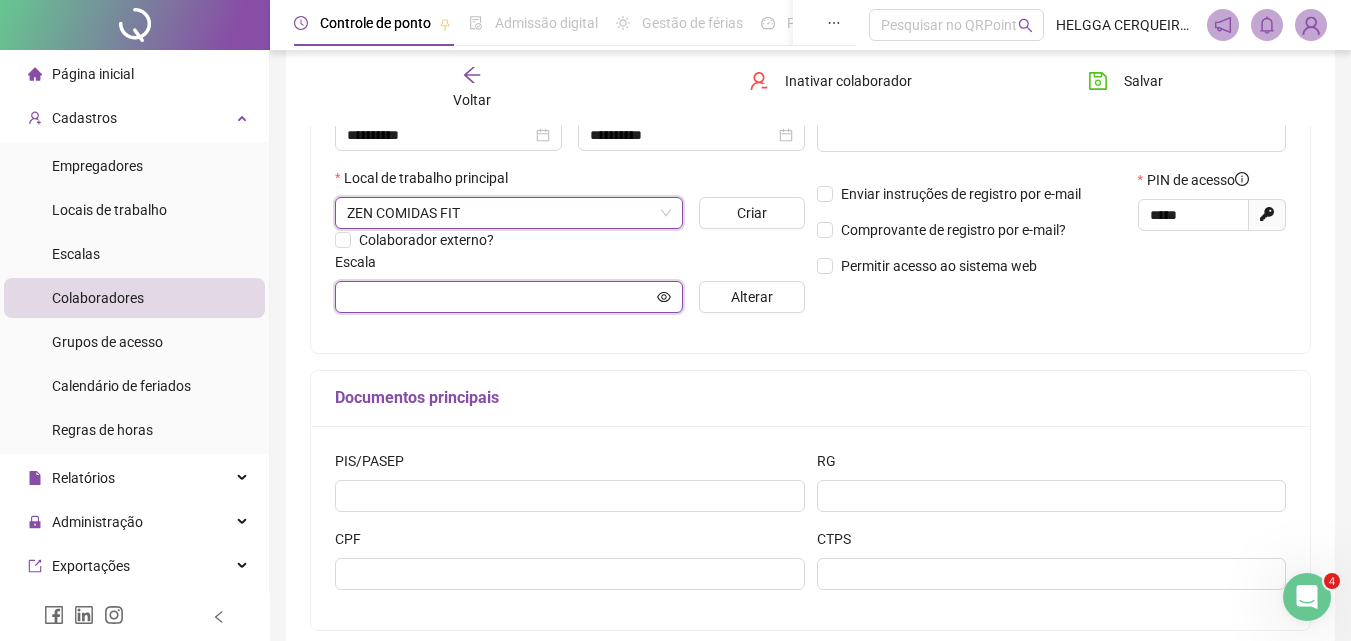 click at bounding box center [500, 297] 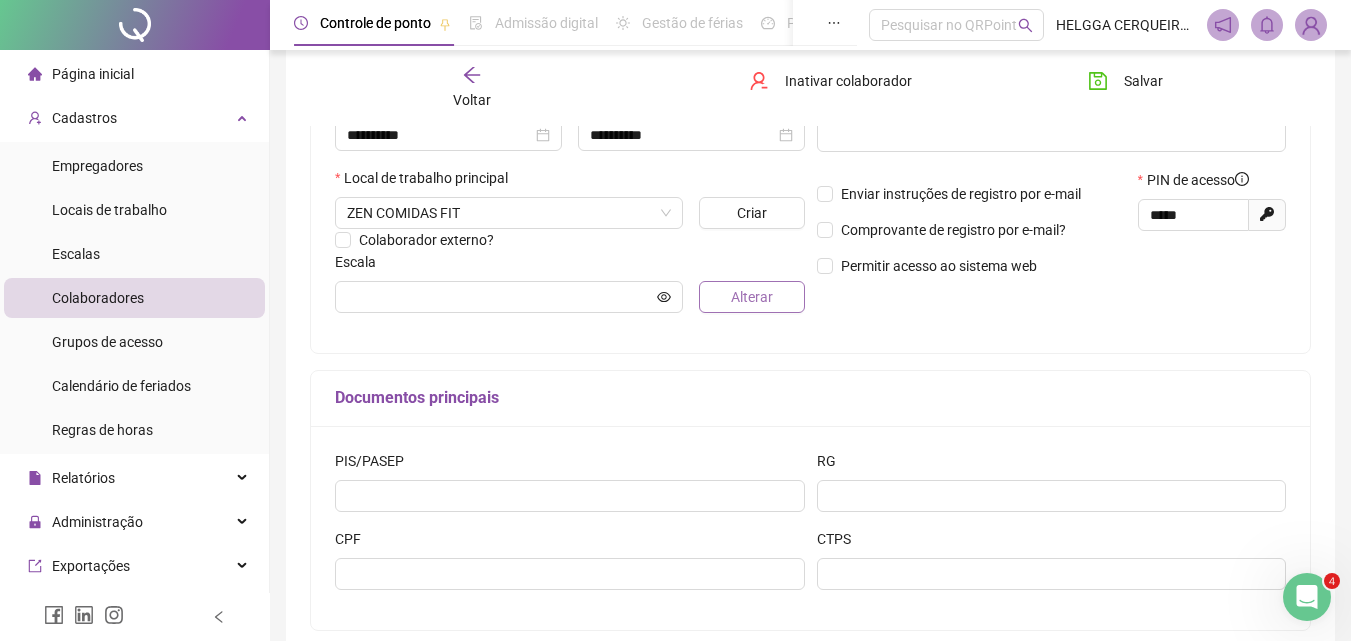 click on "Alterar" at bounding box center (752, 297) 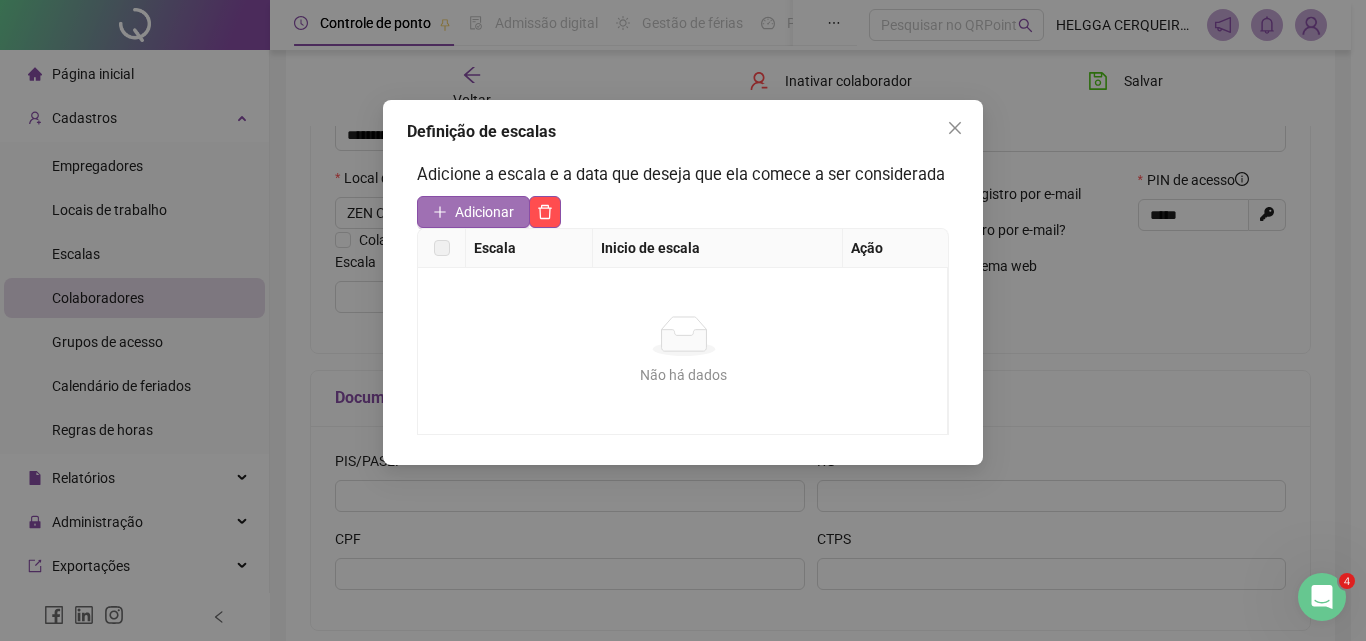 click on "Adicionar" at bounding box center (484, 212) 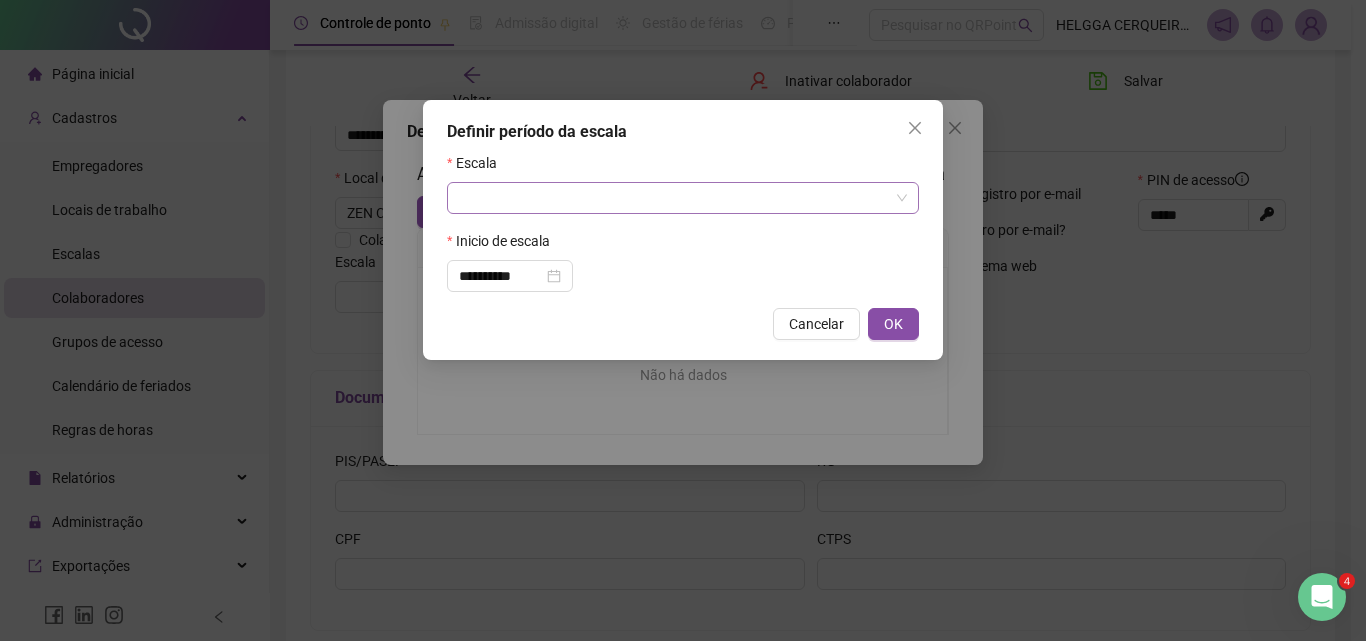 click at bounding box center (677, 198) 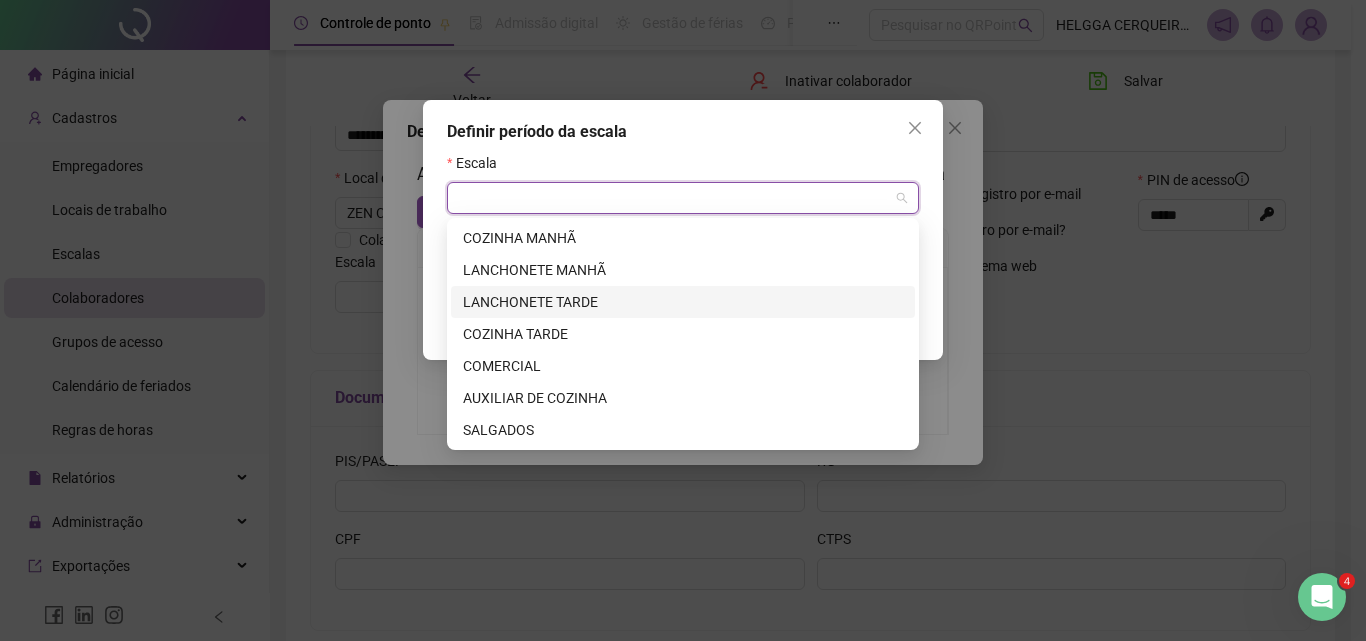 click on "LANCHONETE TARDE" at bounding box center [683, 302] 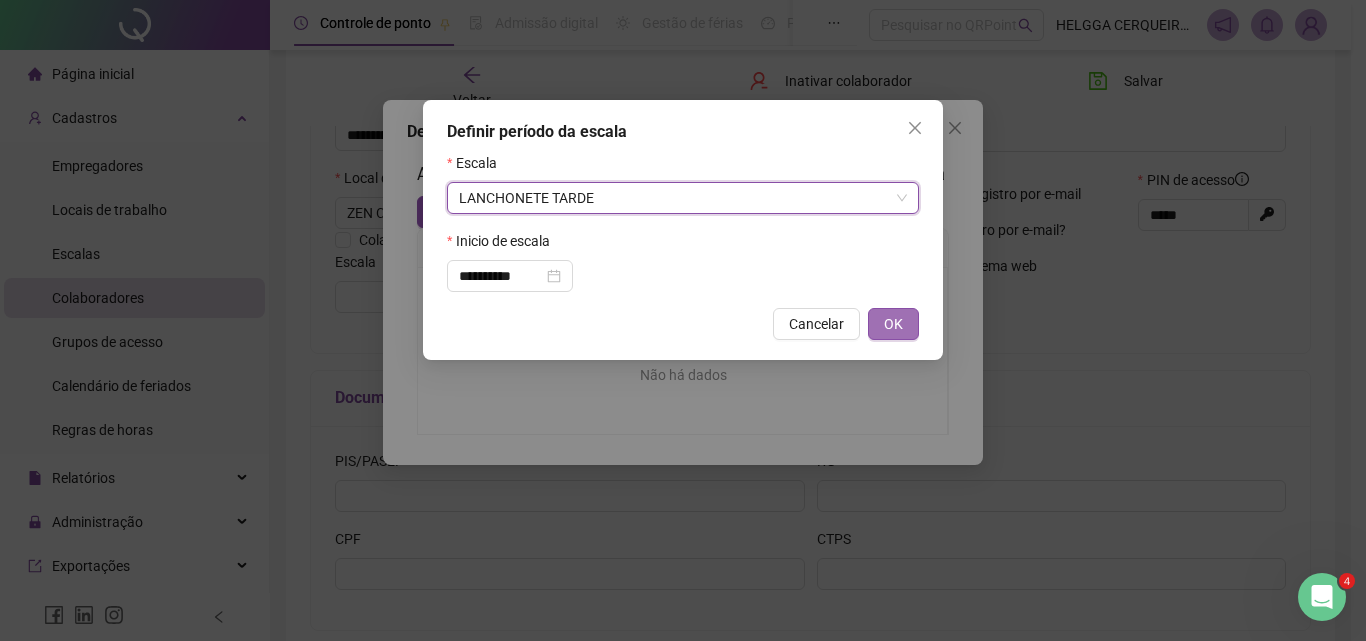 click on "OK" at bounding box center [893, 324] 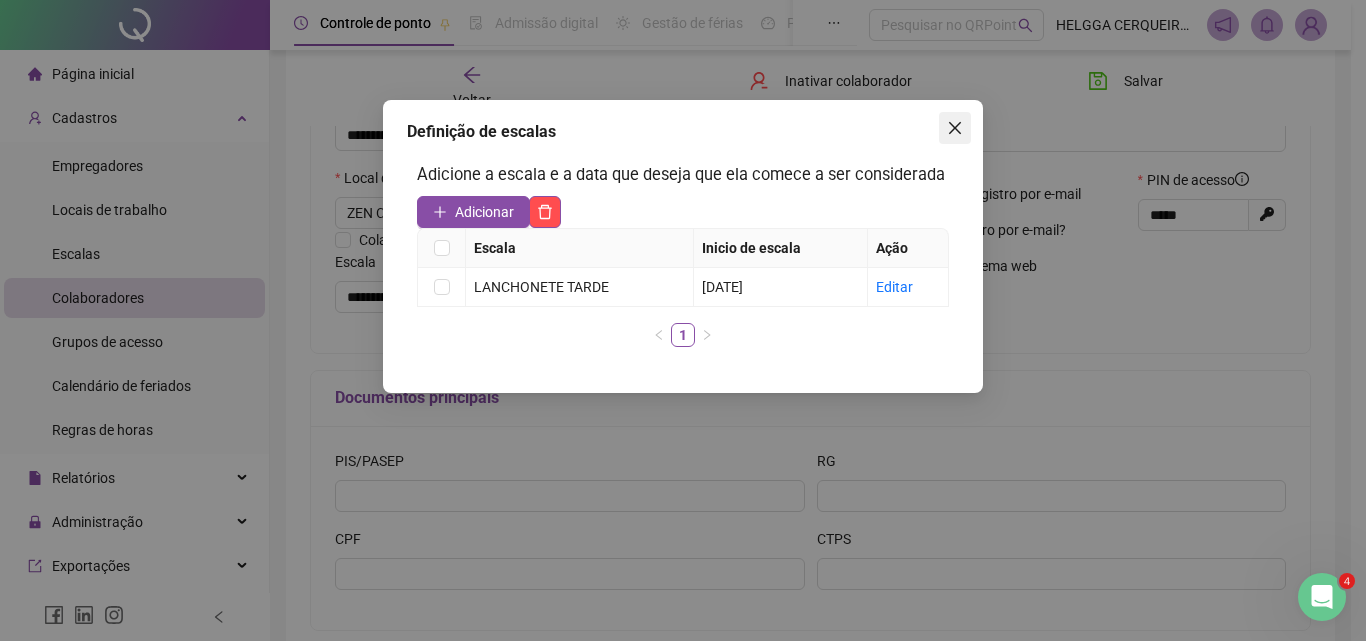 click 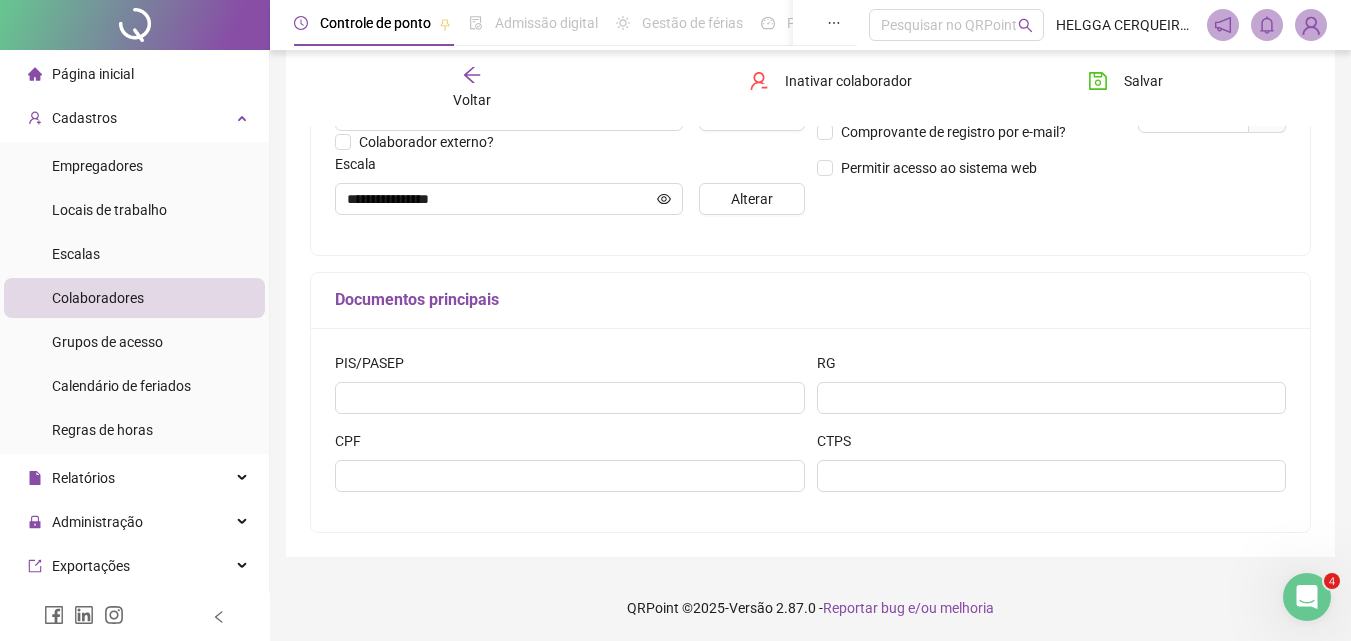 scroll, scrollTop: 500, scrollLeft: 0, axis: vertical 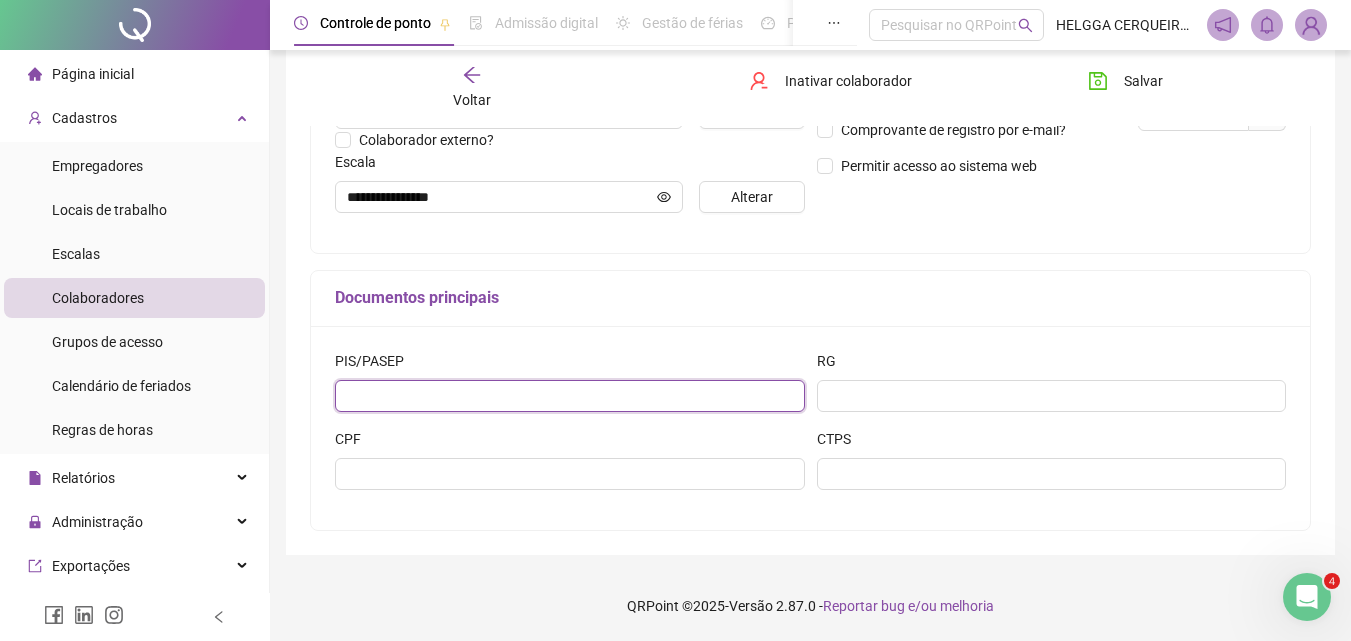 click at bounding box center [570, 396] 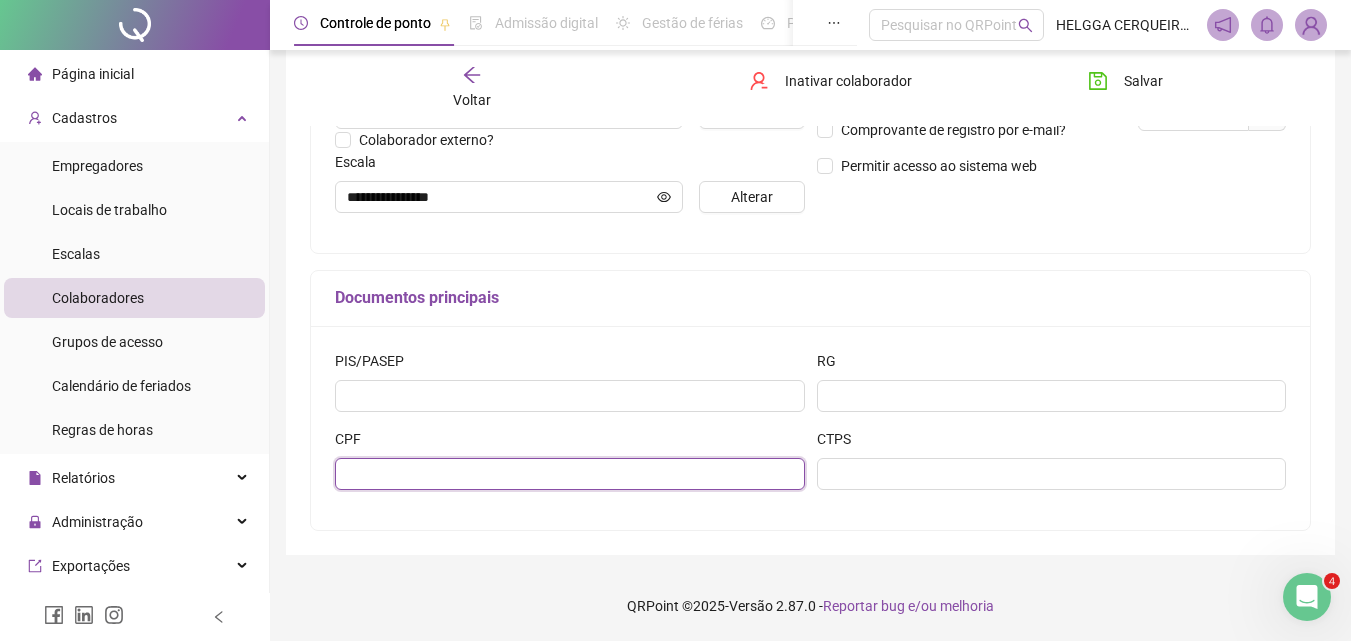 click at bounding box center (570, 474) 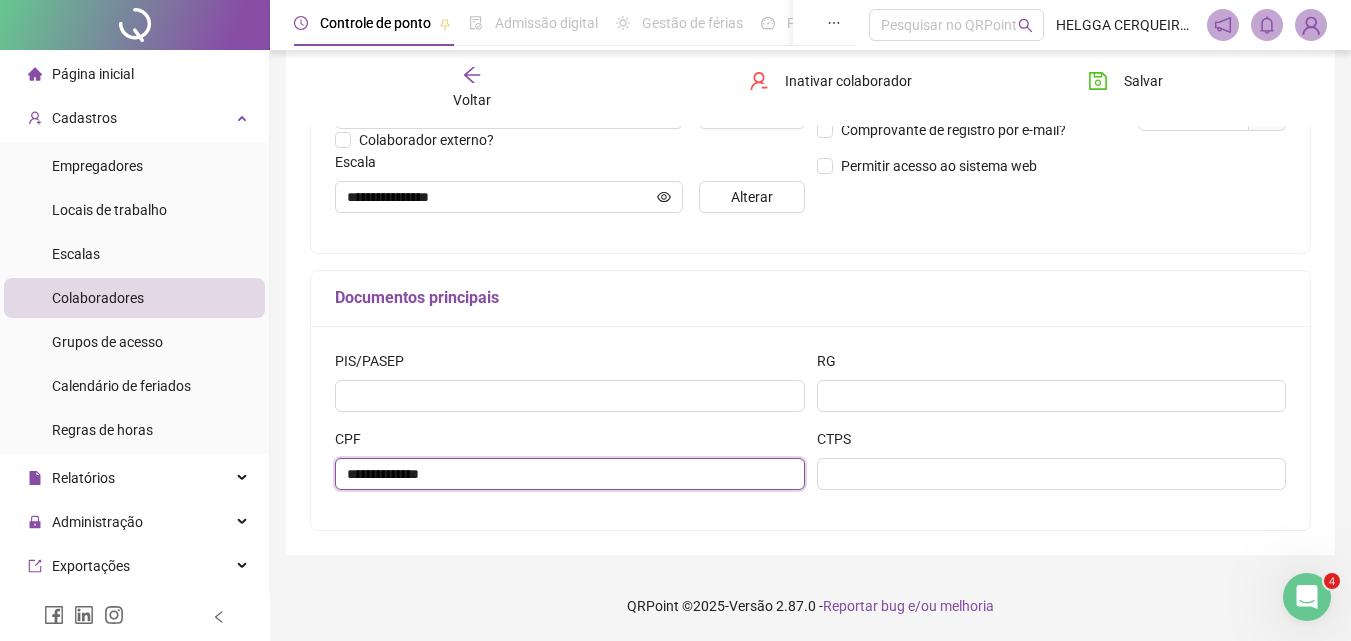 type on "**********" 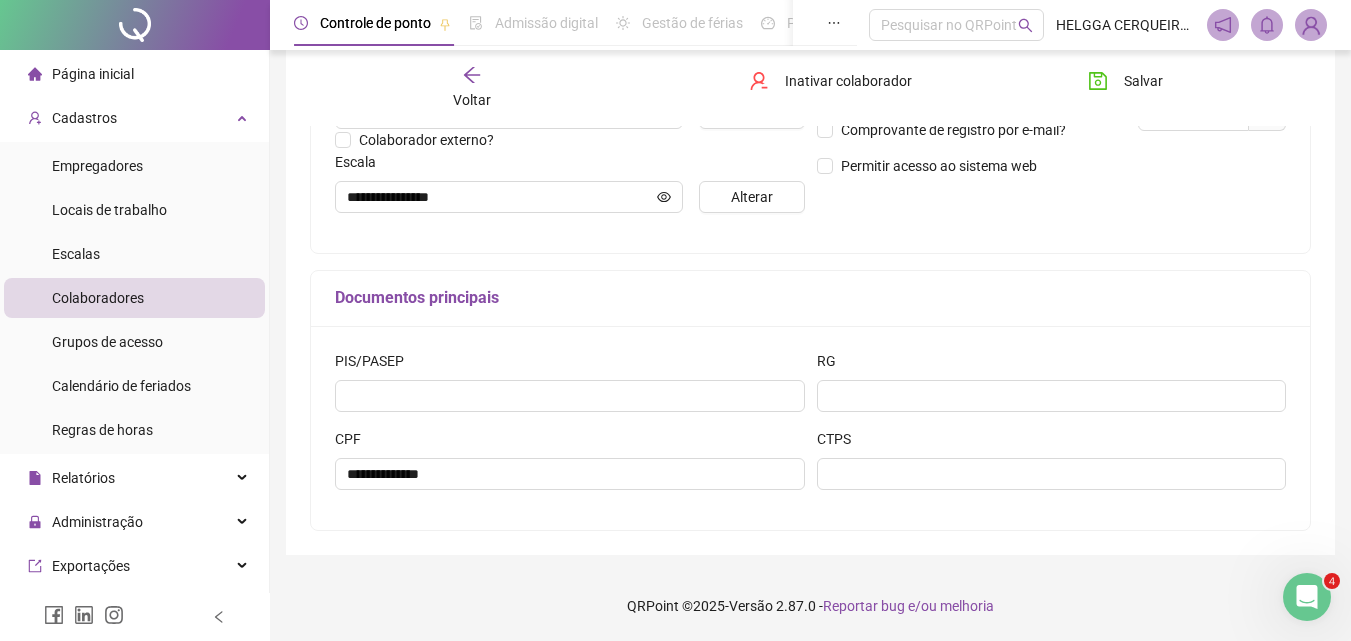 click on "CPF" at bounding box center [570, 443] 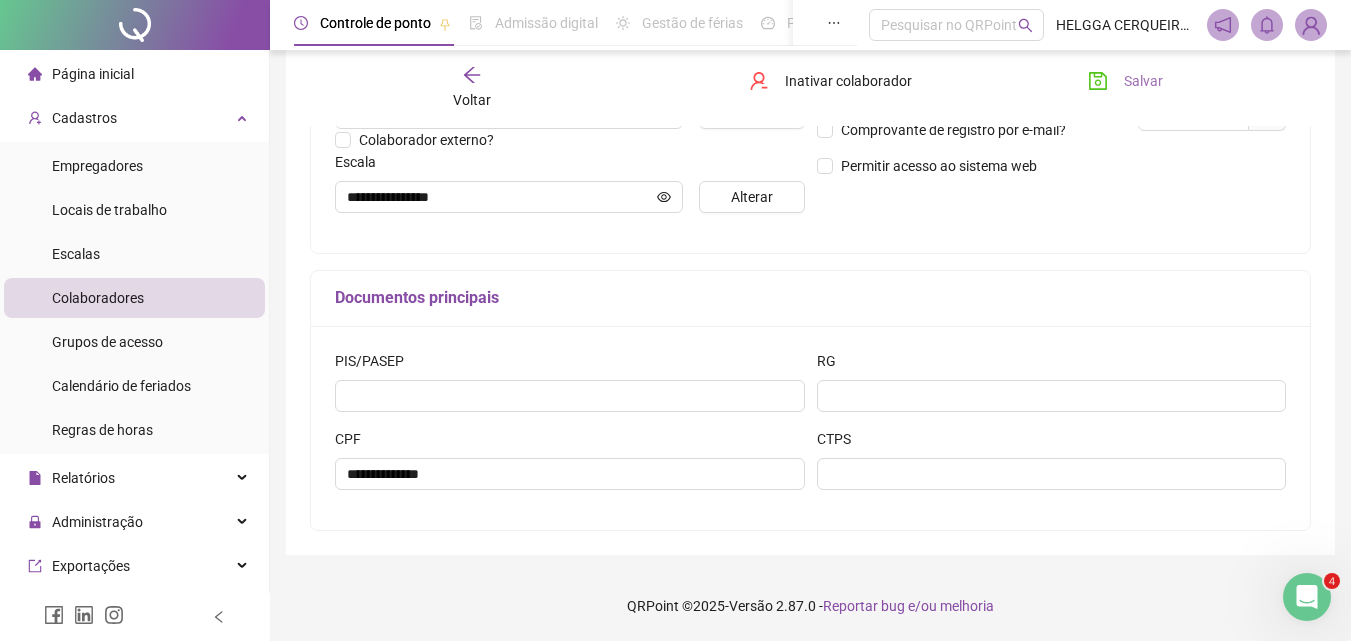 click on "Salvar" at bounding box center [1143, 81] 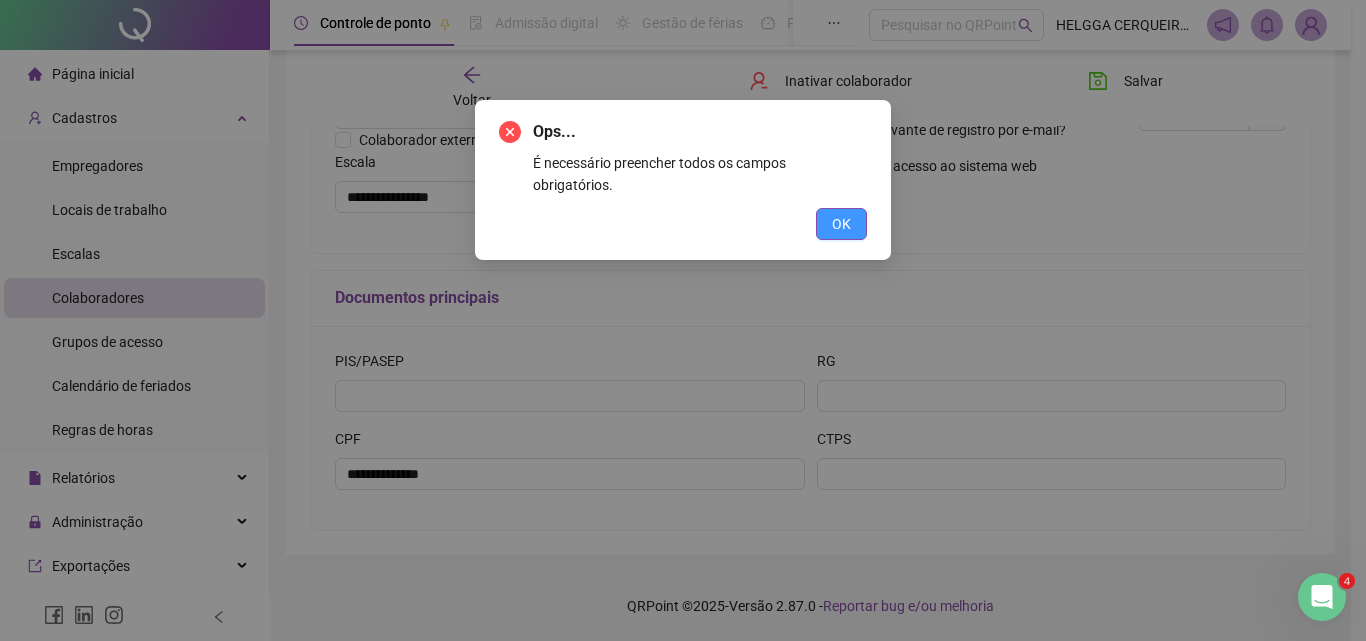 click on "OK" at bounding box center [841, 224] 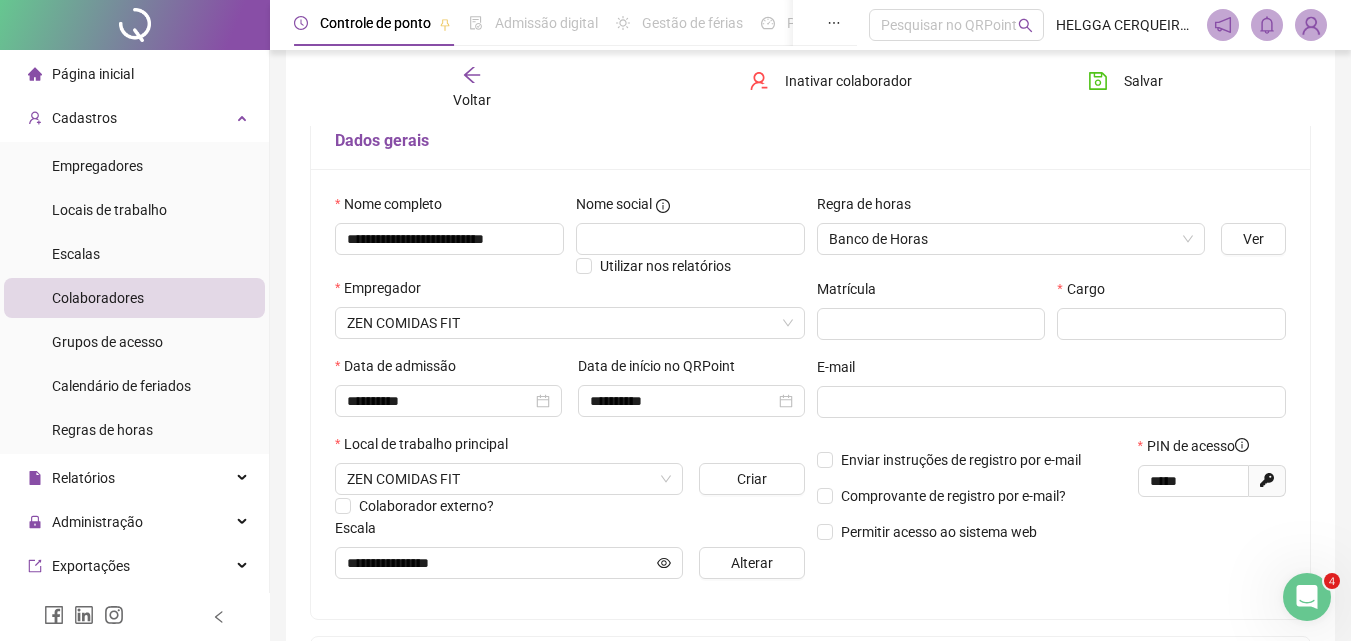 scroll, scrollTop: 100, scrollLeft: 0, axis: vertical 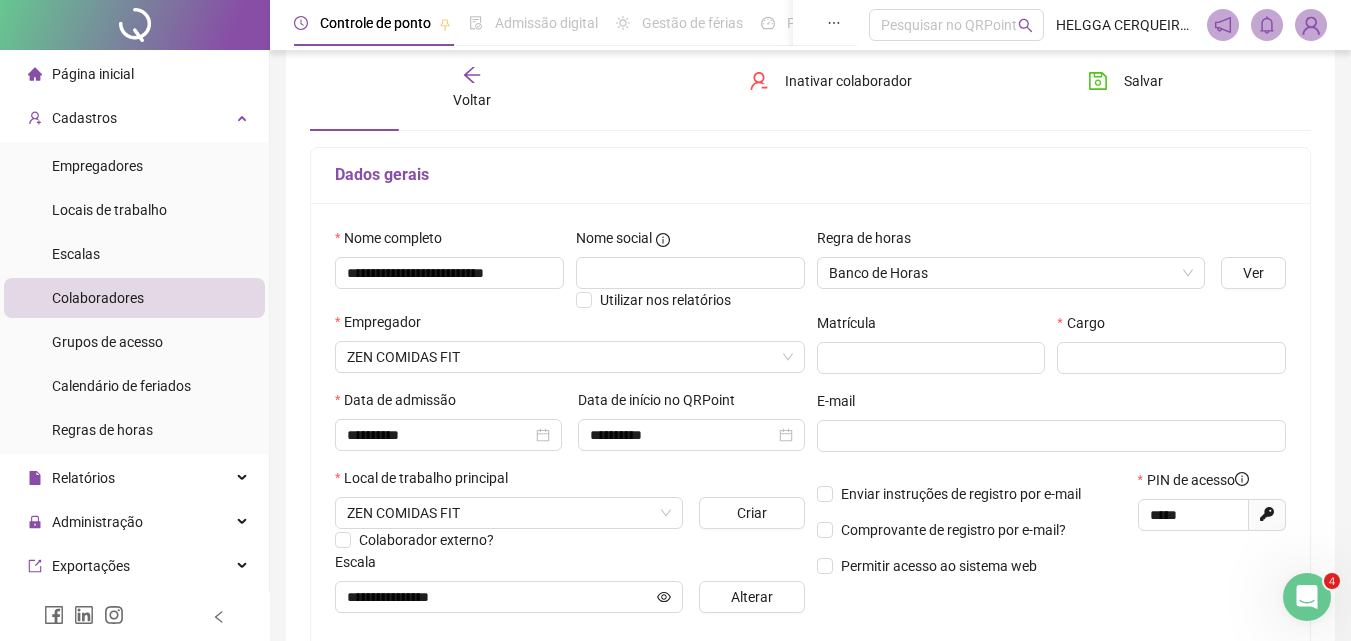 click on "Regra de horas Banco de Horas   Ver Matrícula Cargo E-mail Enviar instruções de registro por e-mail Comprovante de registro por e-mail? Permitir acesso ao sistema web PIN de acesso  ***** Gerar novo pin" at bounding box center (1052, 428) 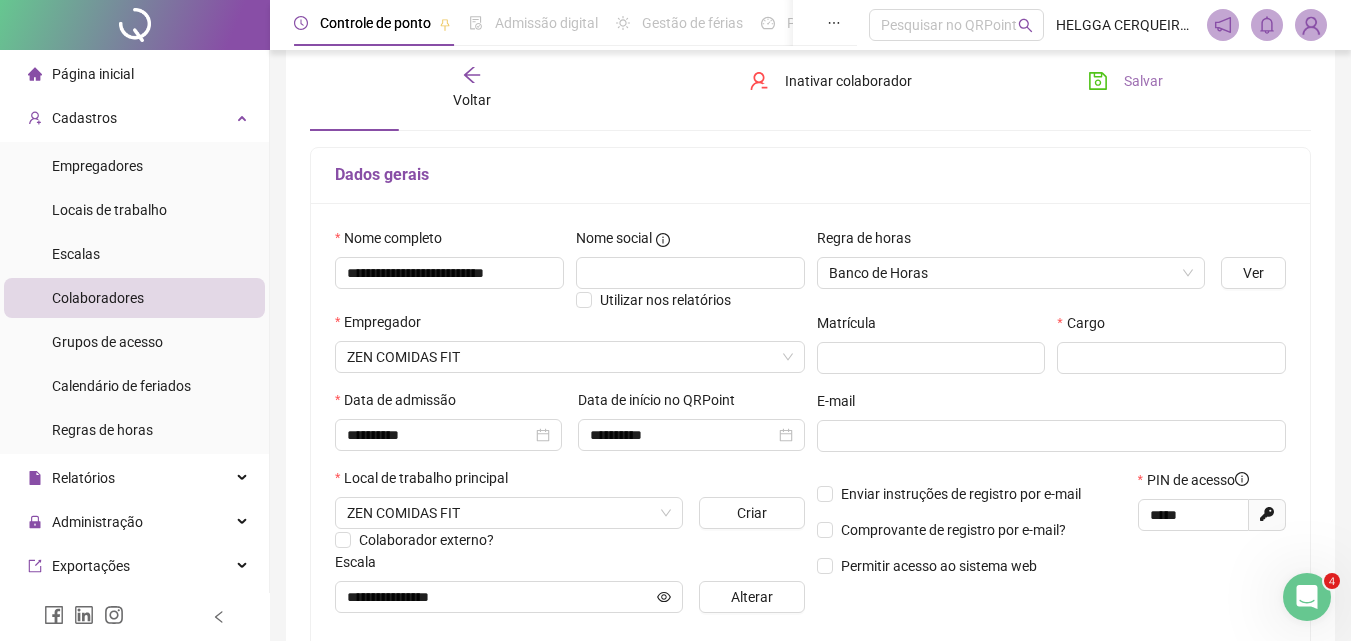 click on "Salvar" at bounding box center [1125, 81] 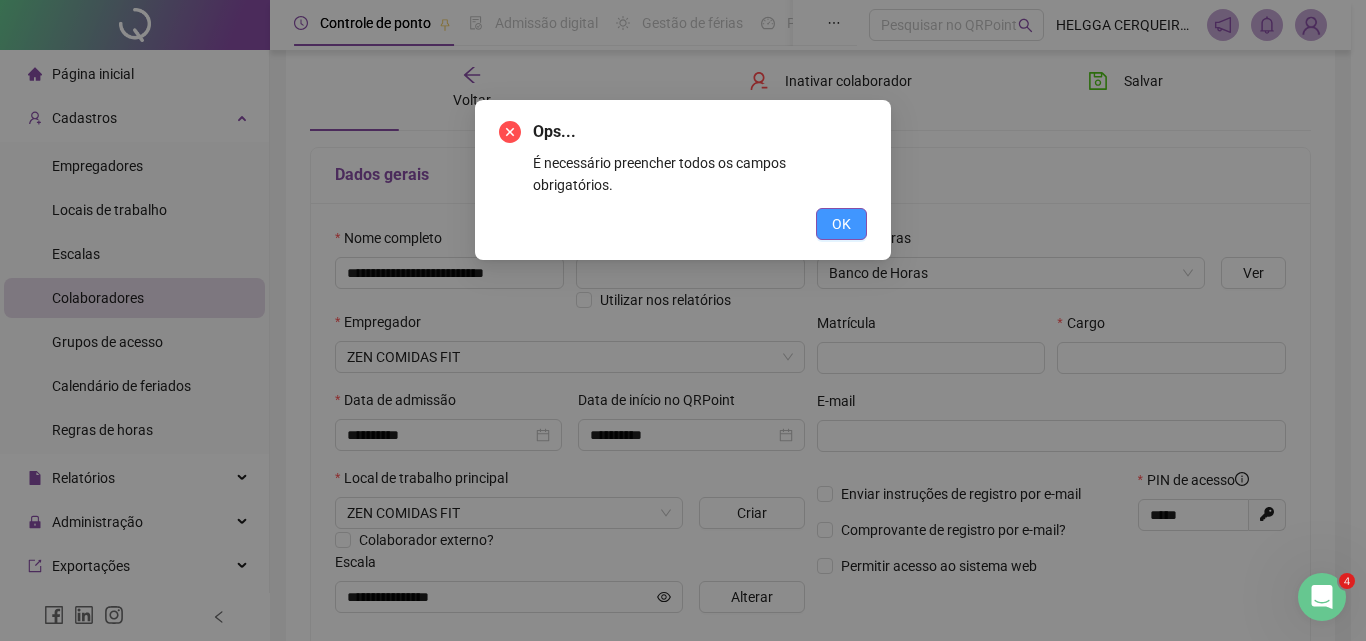 click on "OK" at bounding box center (841, 224) 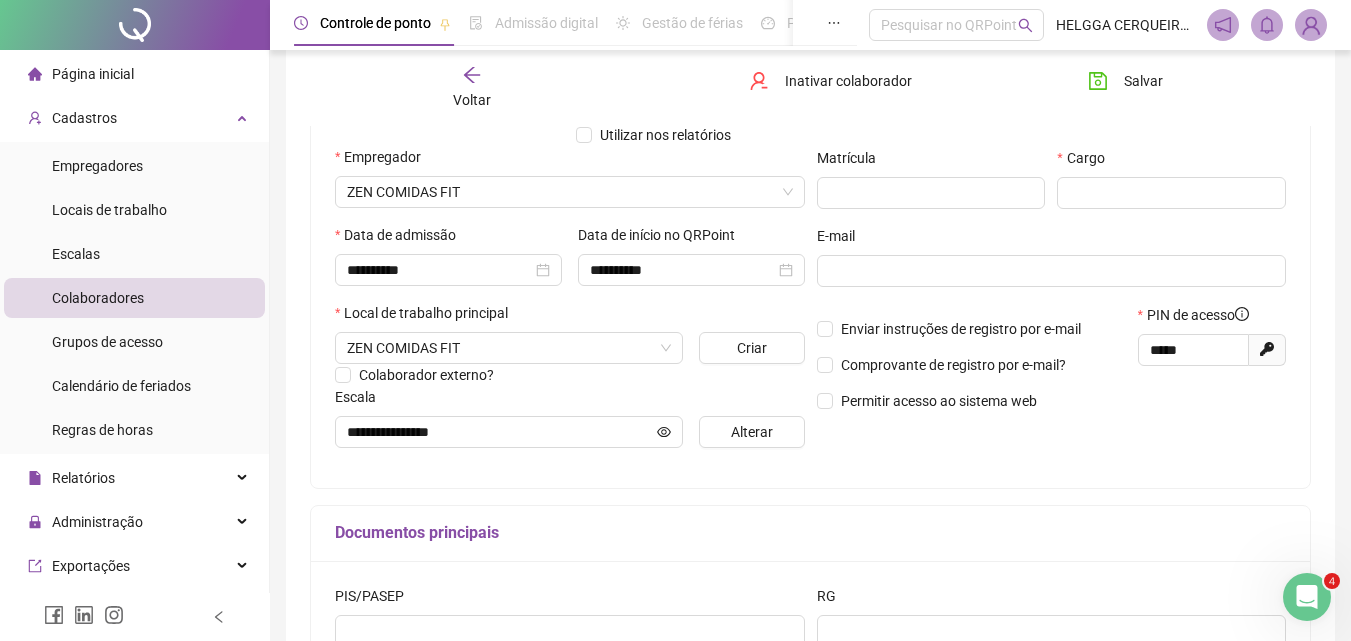scroll, scrollTop: 300, scrollLeft: 0, axis: vertical 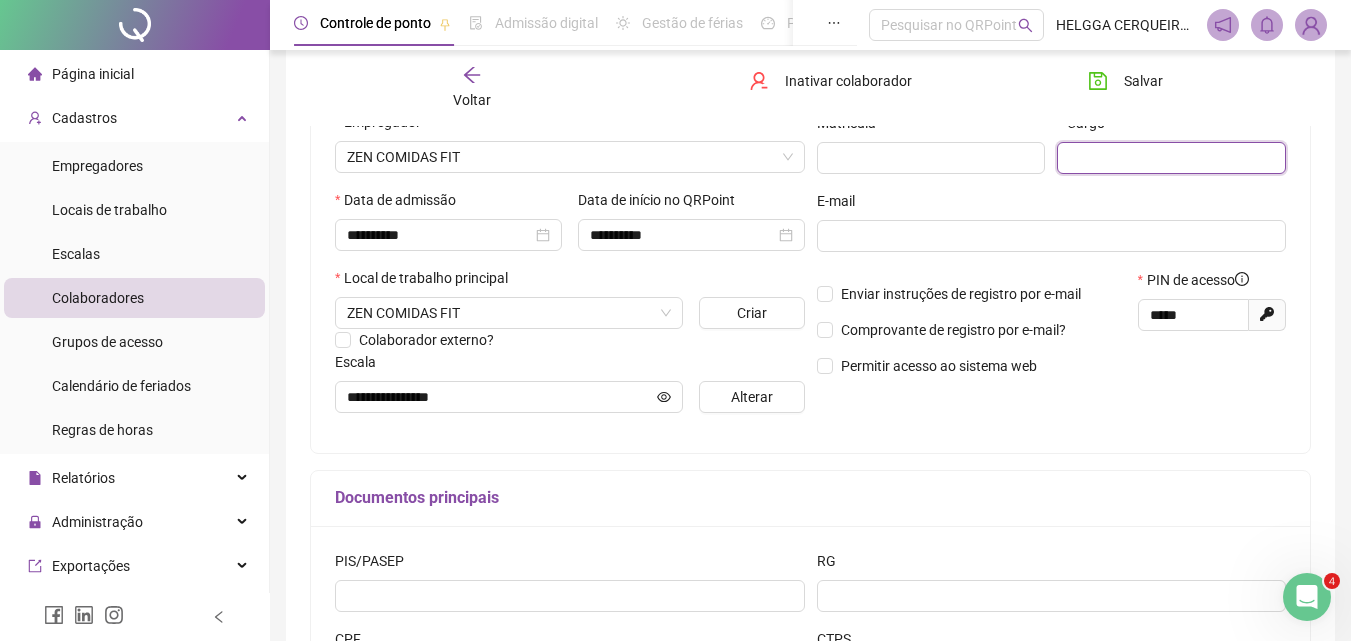 click at bounding box center [1171, 158] 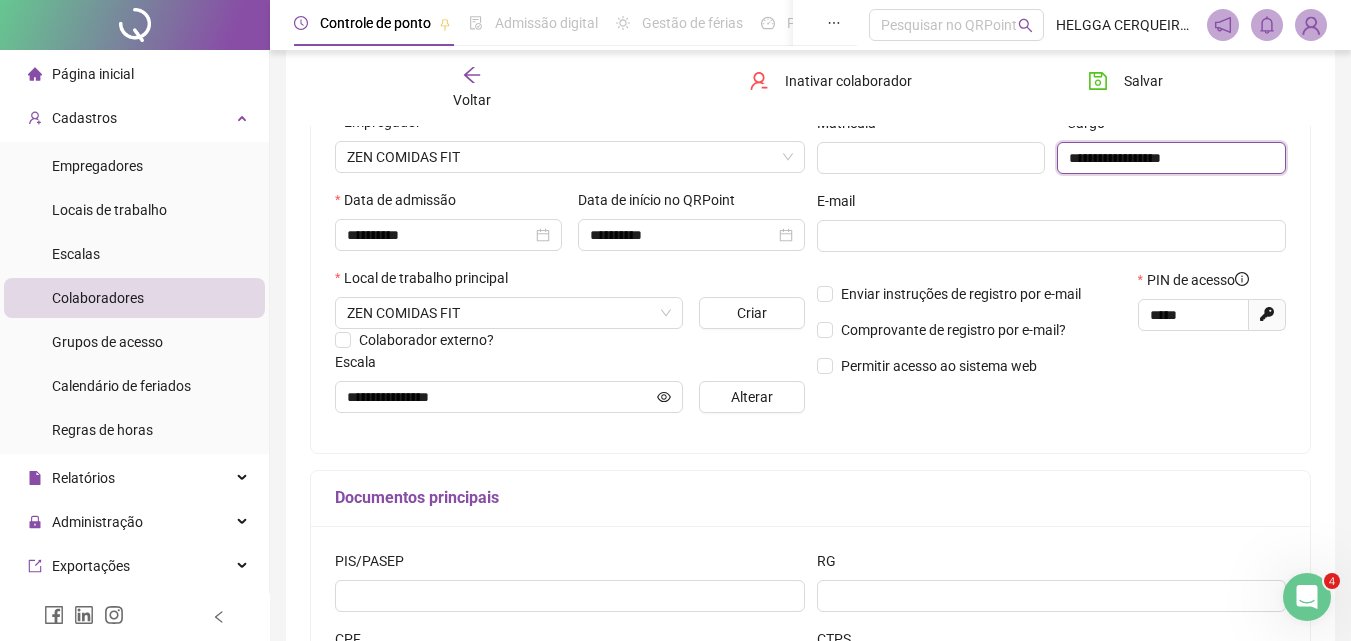 type on "**********" 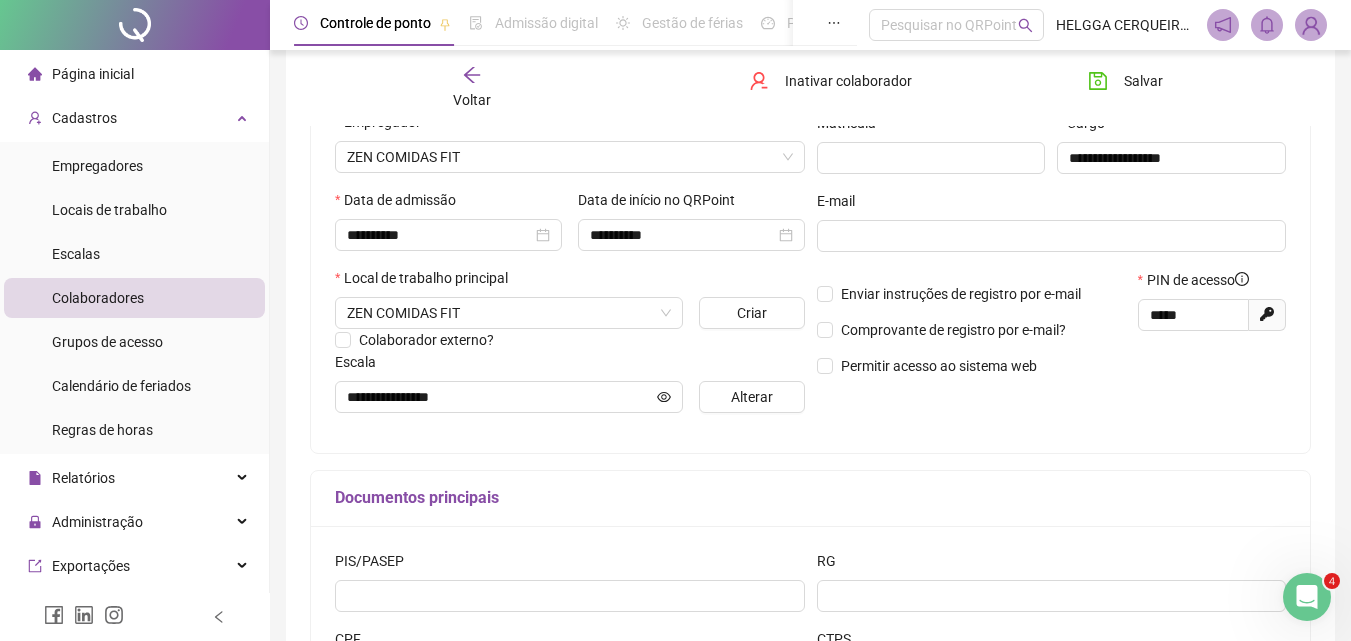 click on "E-mail" at bounding box center [1052, 205] 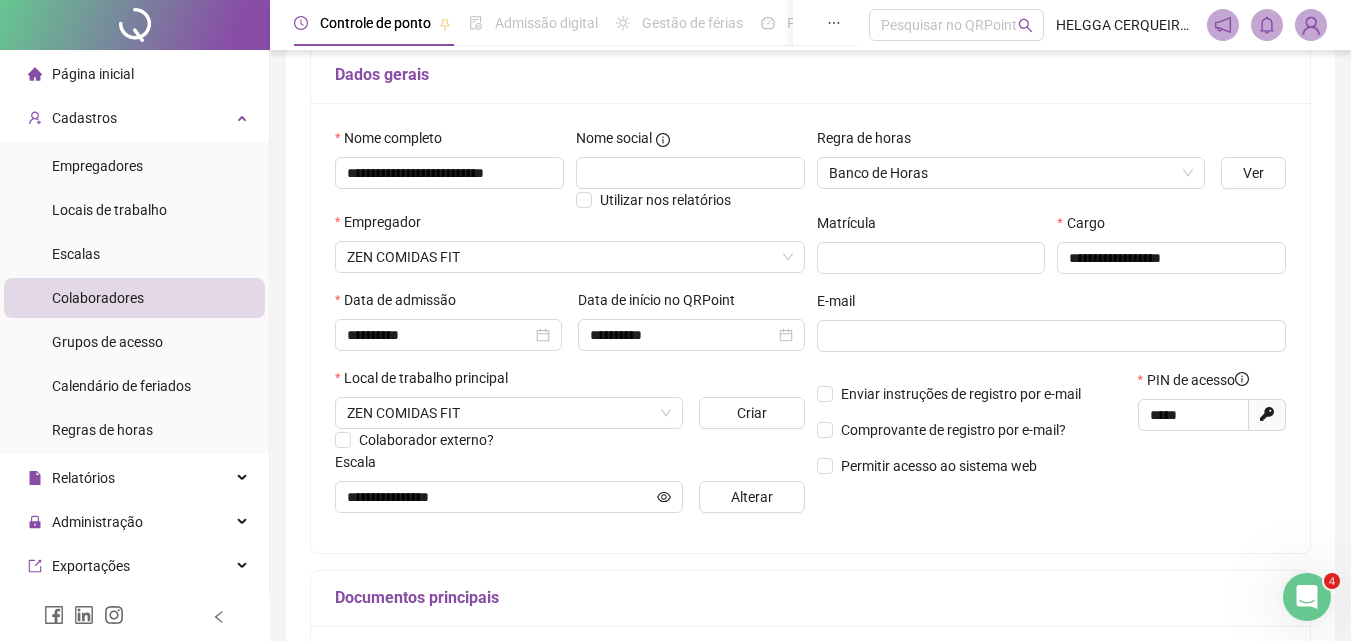 scroll, scrollTop: 0, scrollLeft: 0, axis: both 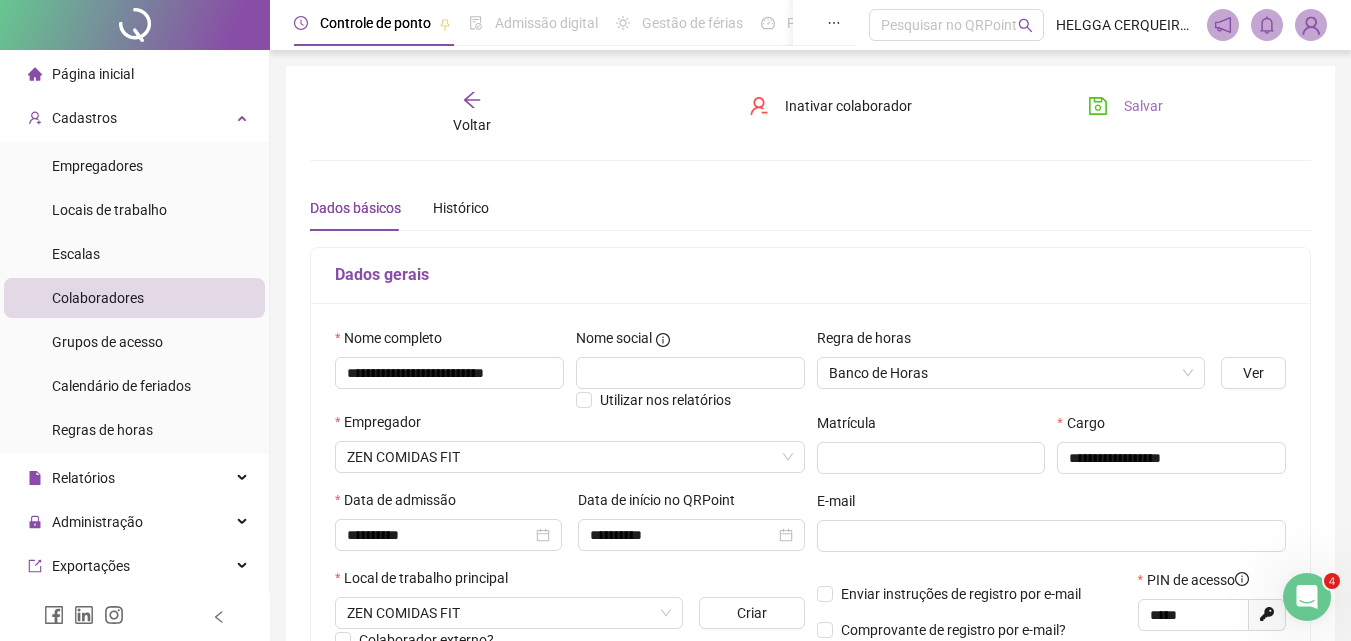 click on "Salvar" at bounding box center [1143, 106] 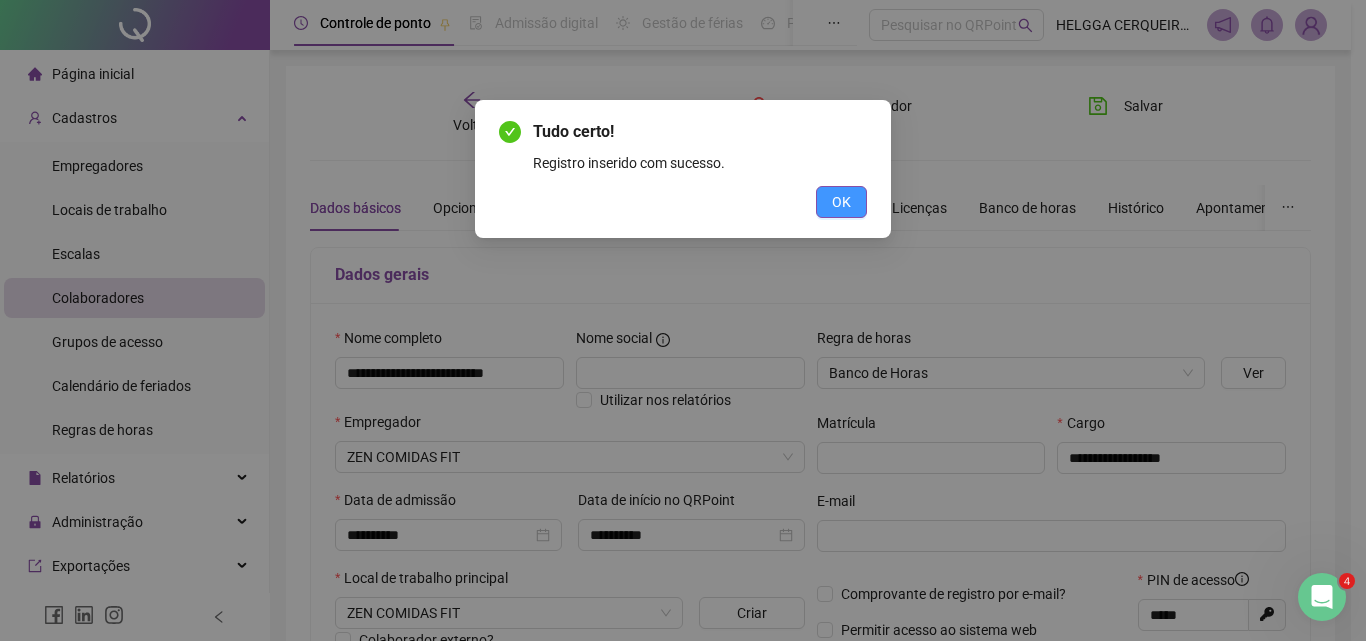 click on "OK" at bounding box center (841, 202) 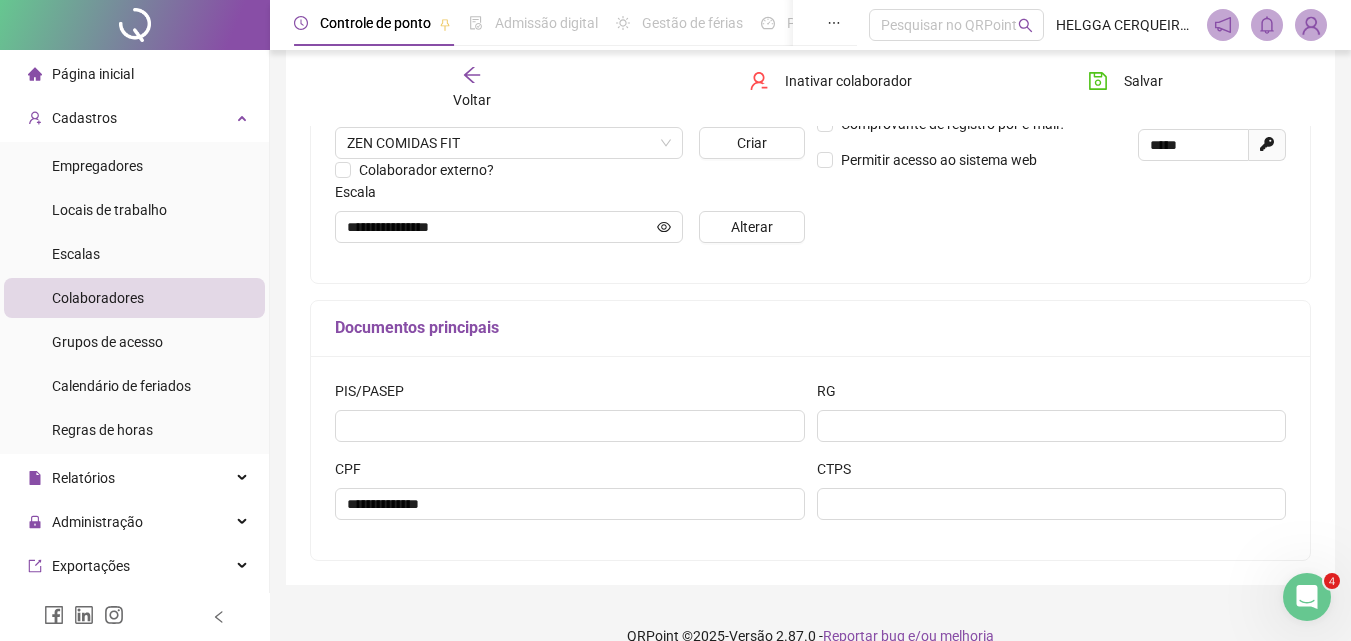 scroll, scrollTop: 60, scrollLeft: 0, axis: vertical 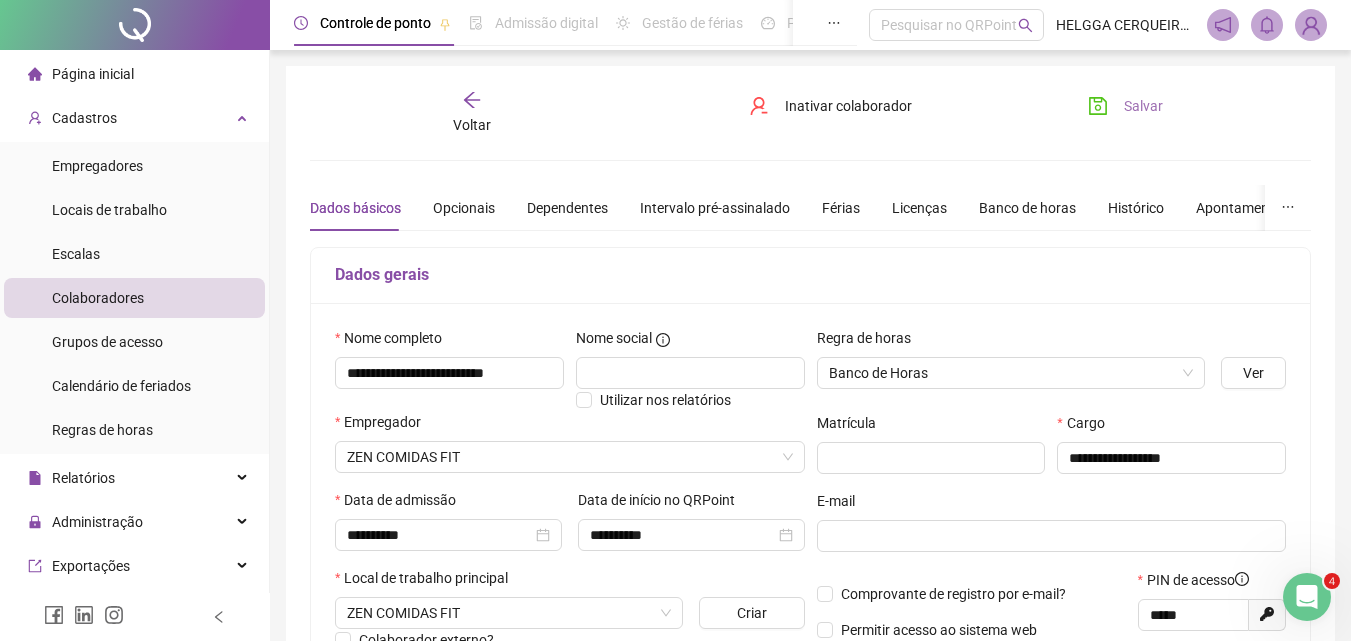 click on "Salvar" at bounding box center [1143, 106] 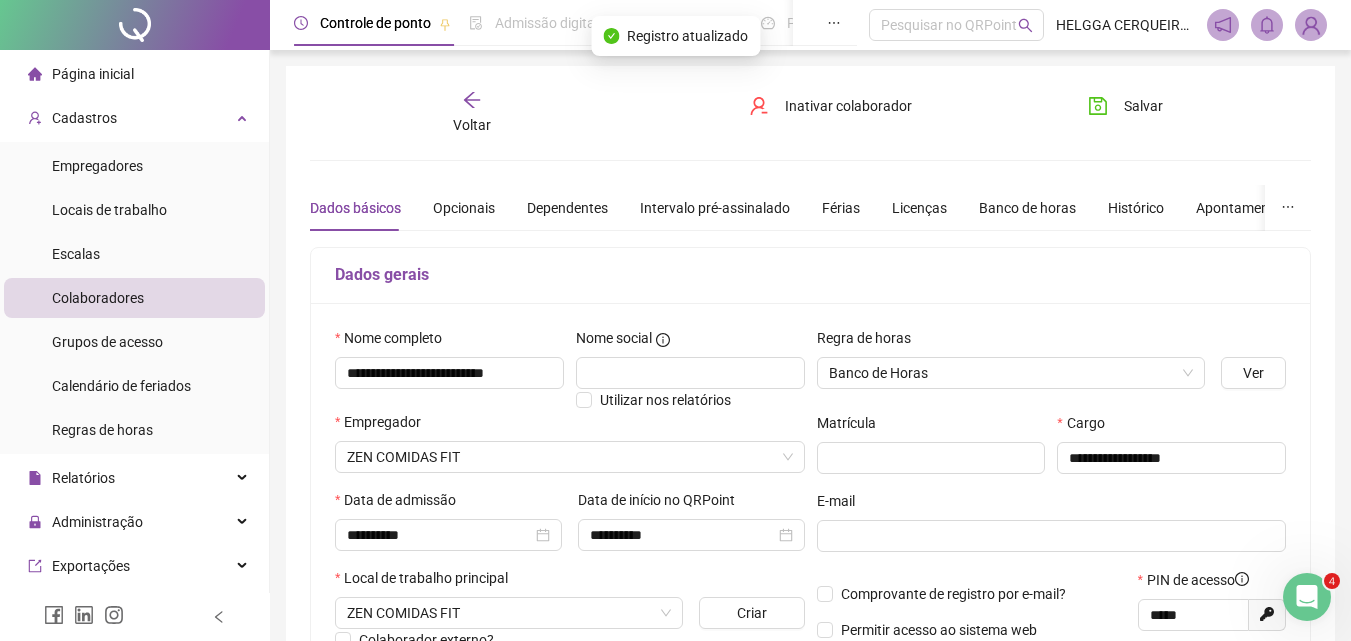 click on "Página inicial" at bounding box center [93, 74] 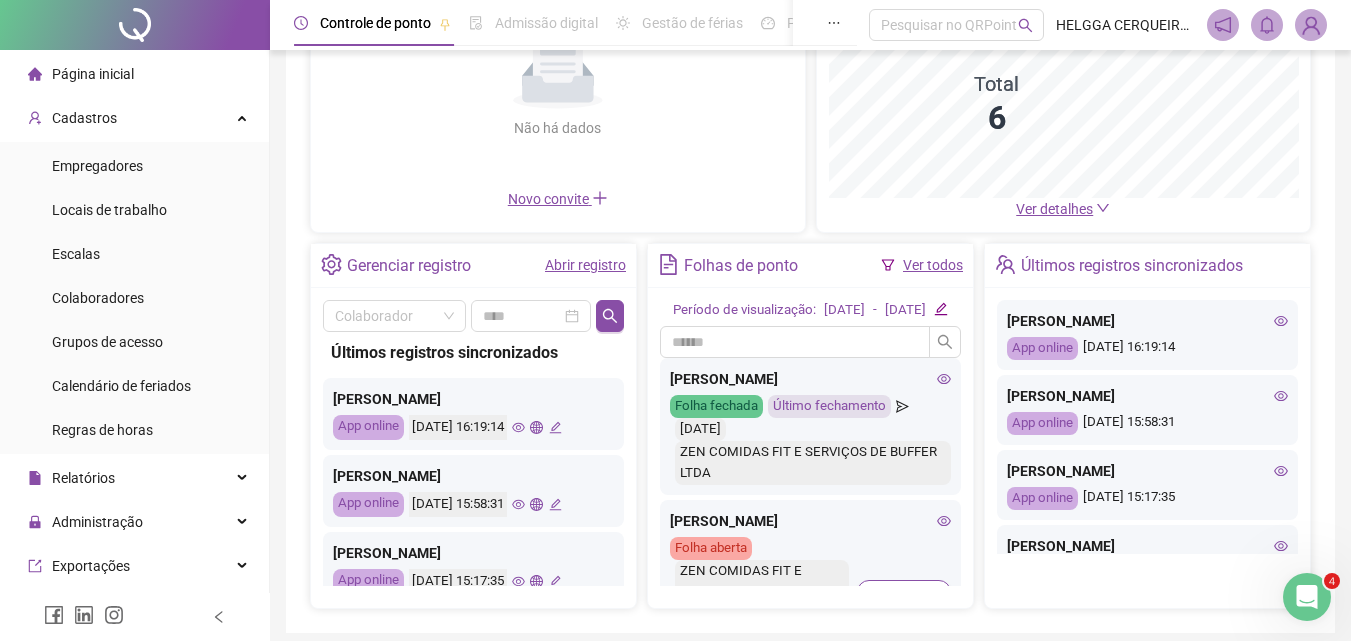 scroll, scrollTop: 324, scrollLeft: 0, axis: vertical 